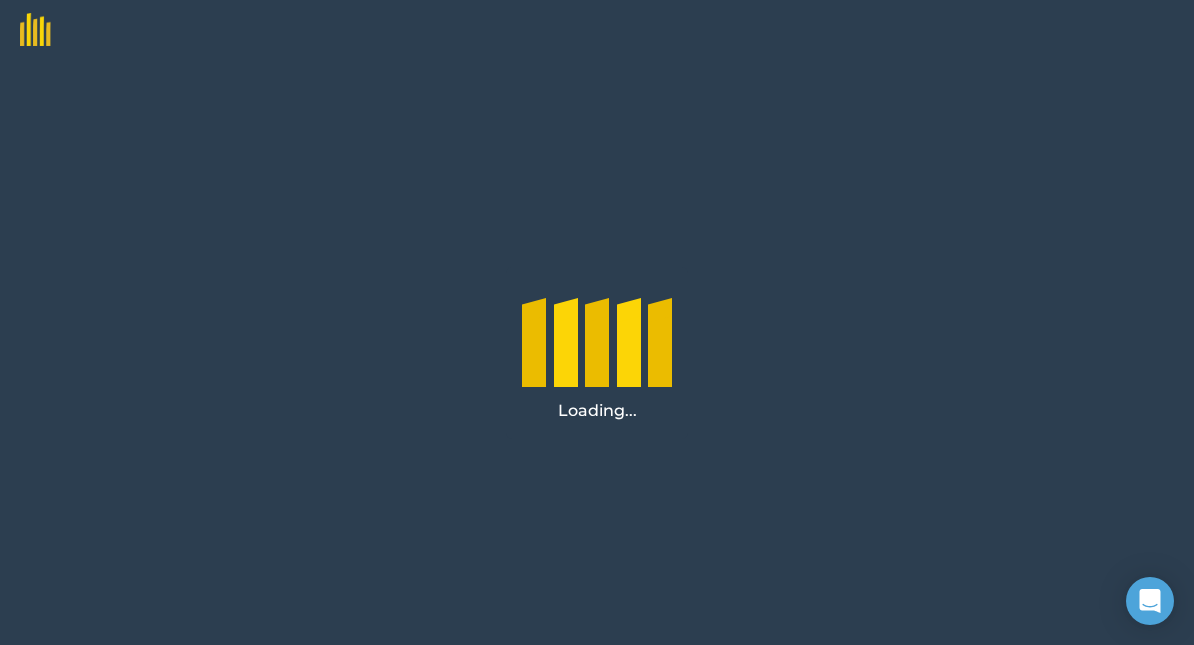 scroll, scrollTop: 0, scrollLeft: 0, axis: both 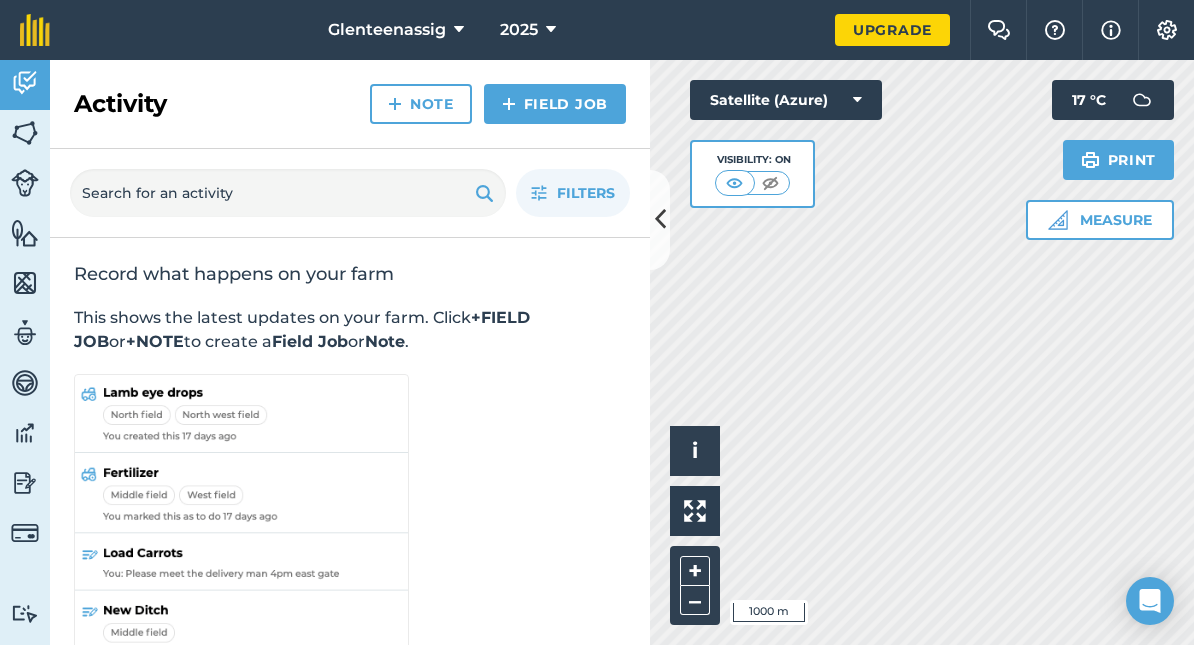 click at bounding box center [660, 219] 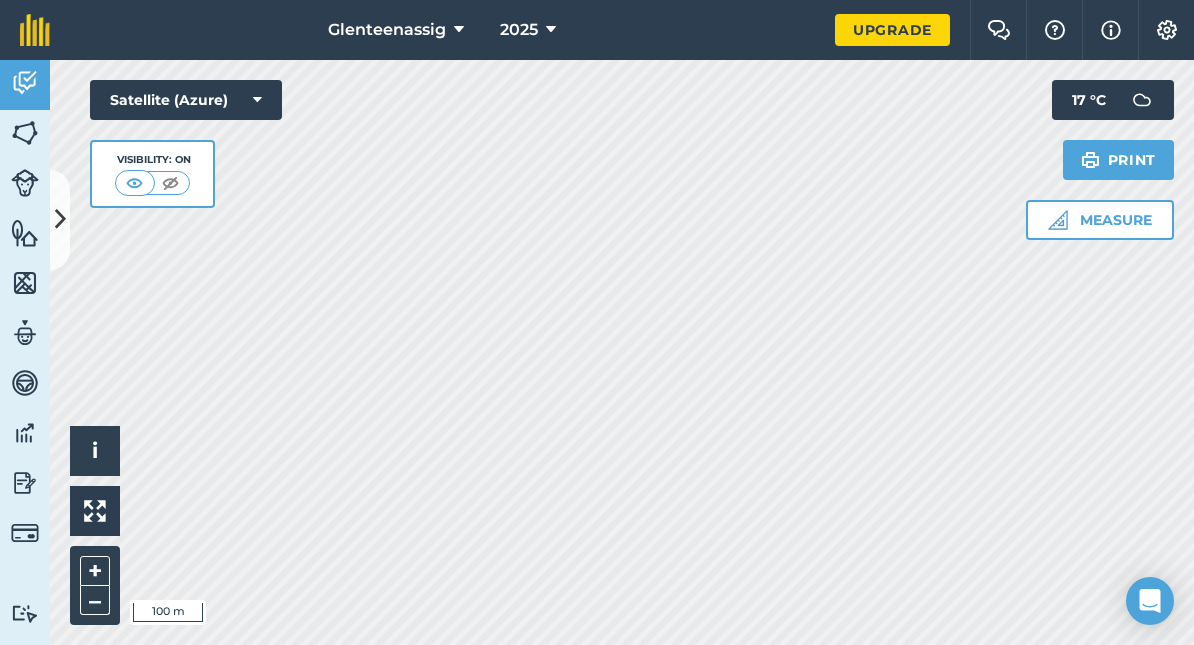 click on "Glenteenassig  2025 Upgrade Farm Chat Help Info Settings Map printing is not available on our free plan Please upgrade to our Essentials, Plus or Pro plan to access this feature. Activity Fields Livestock Features Maps Team Vehicles Data Reporting Billing Tutorials Tutorials Activity   Note   Field Job Filters Record what happens on your farm This shows the latest updates on your farm. Click  +FIELD JOB  or  +NOTE  to create a  Field Job  or  Note . Hello i © 2025 TomTom, Microsoft 100 m + – Satellite (Azure) Visibility: On Measure Print 17   ° C" at bounding box center [597, 322] 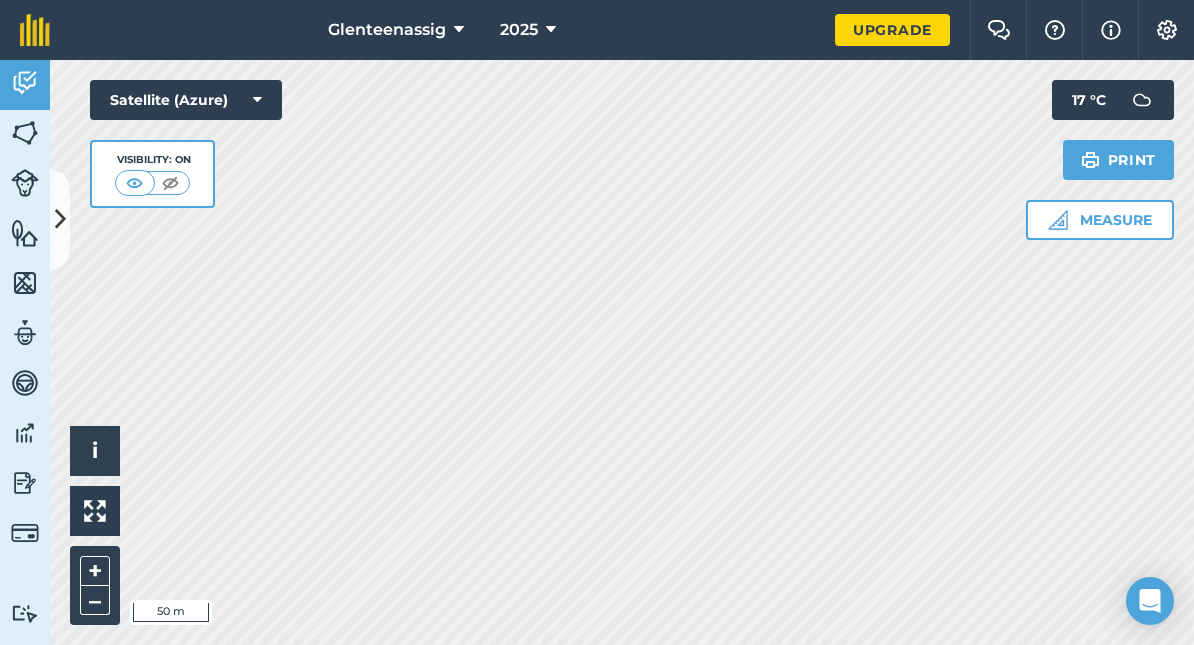 click at bounding box center (1058, 220) 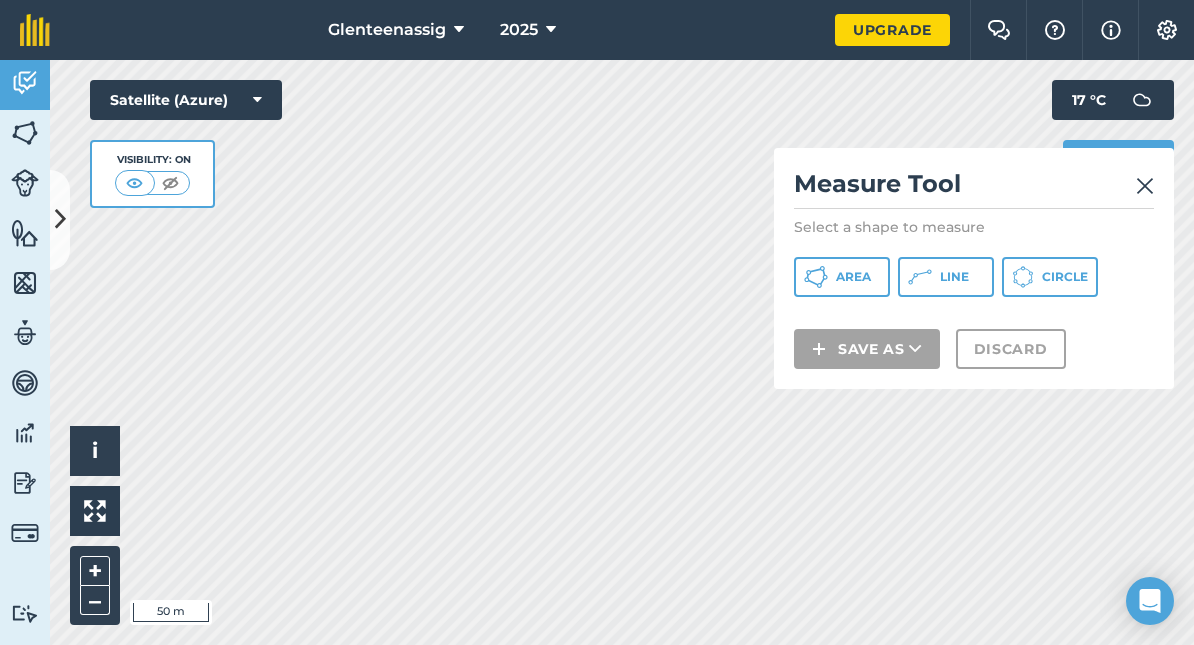 click on "Area" at bounding box center [853, 277] 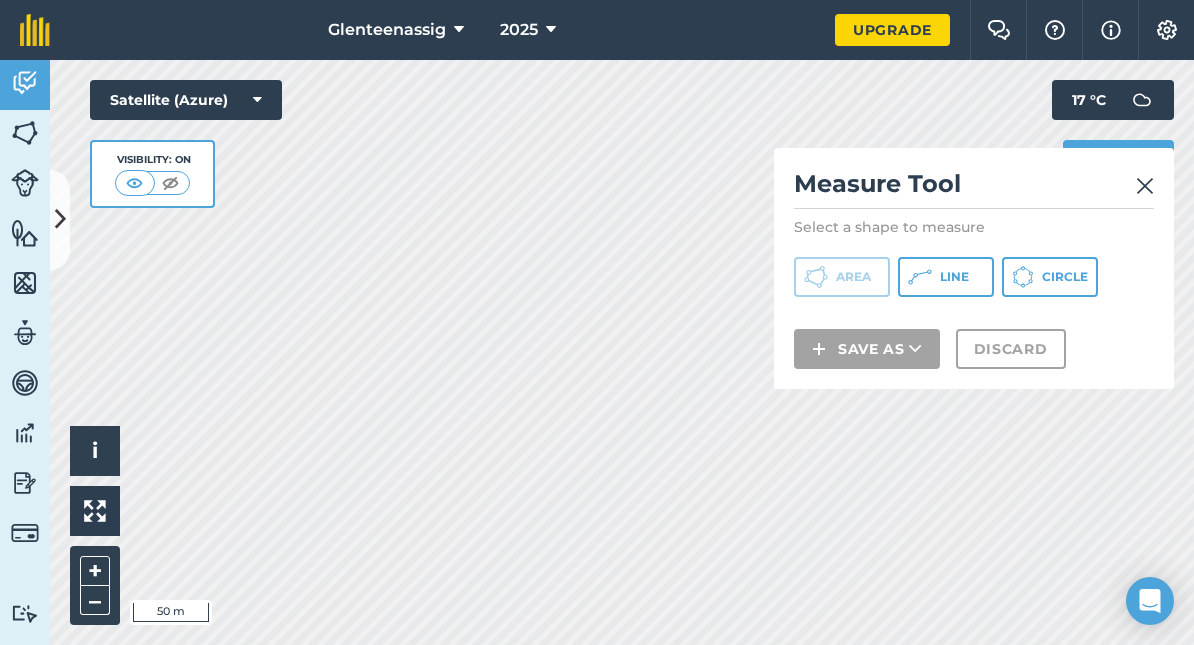 drag, startPoint x: 1145, startPoint y: 182, endPoint x: 1054, endPoint y: 203, distance: 93.39165 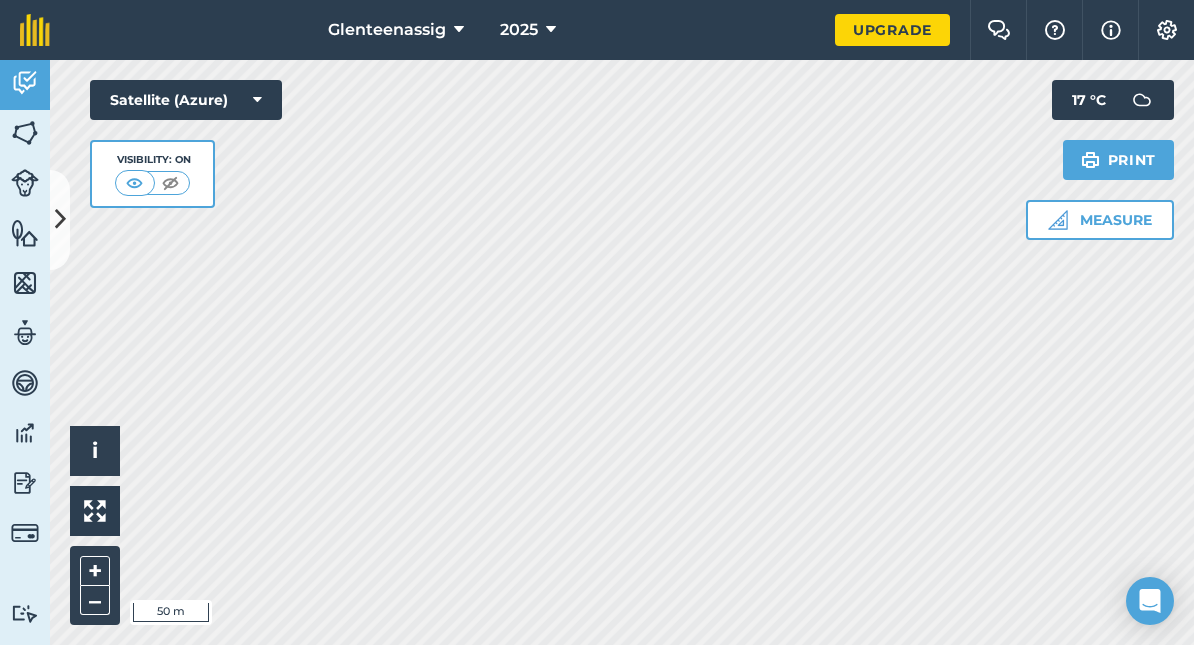 click at bounding box center (1058, 220) 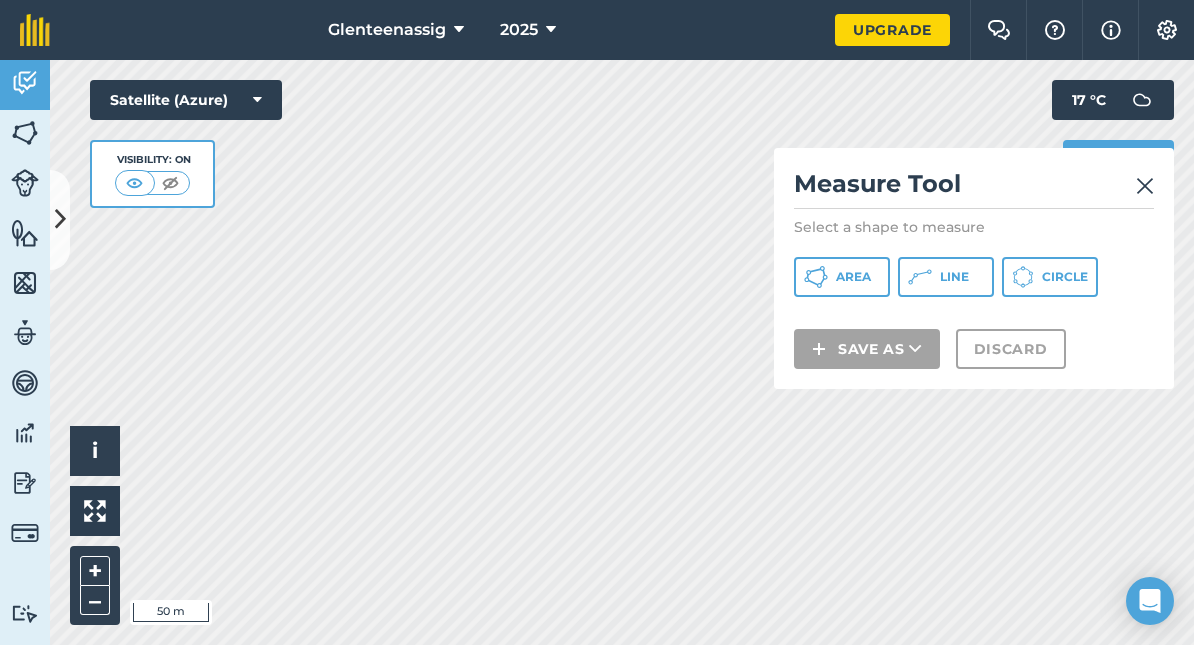 click 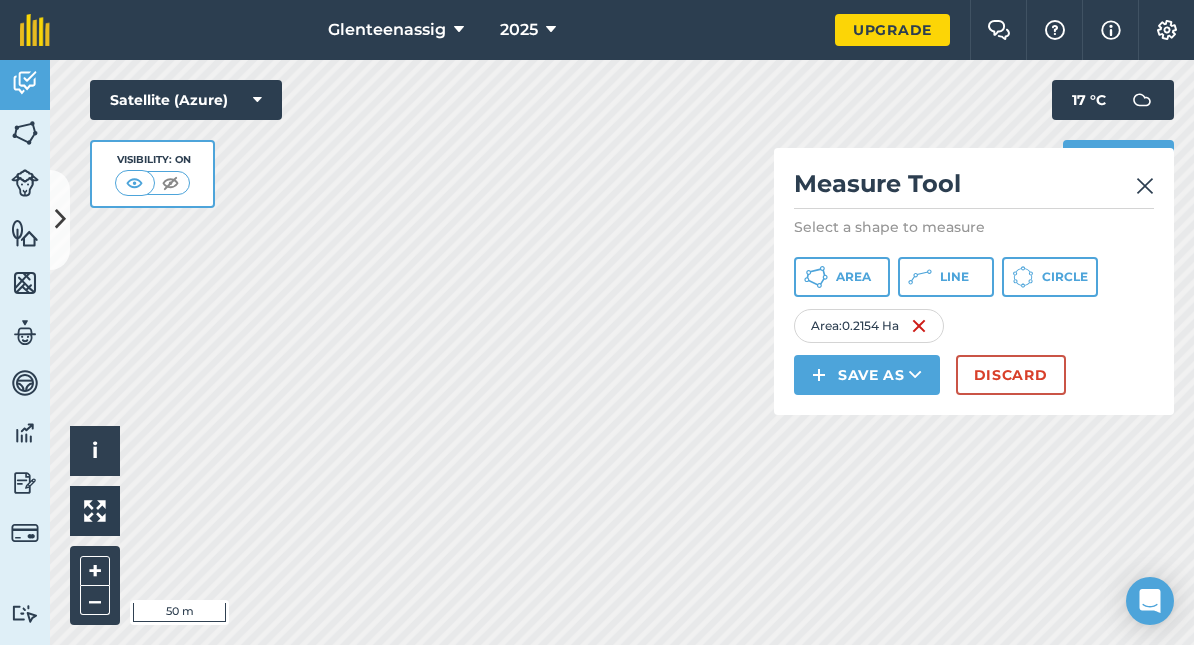click at bounding box center [919, 326] 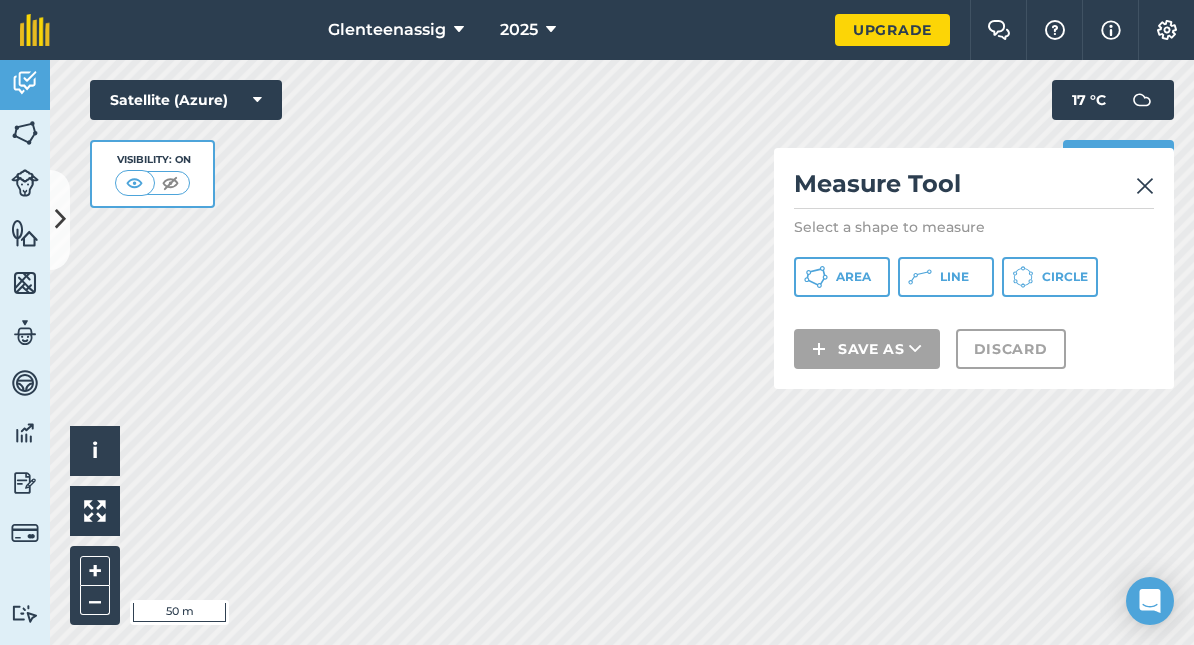 click on "Area" at bounding box center [853, 277] 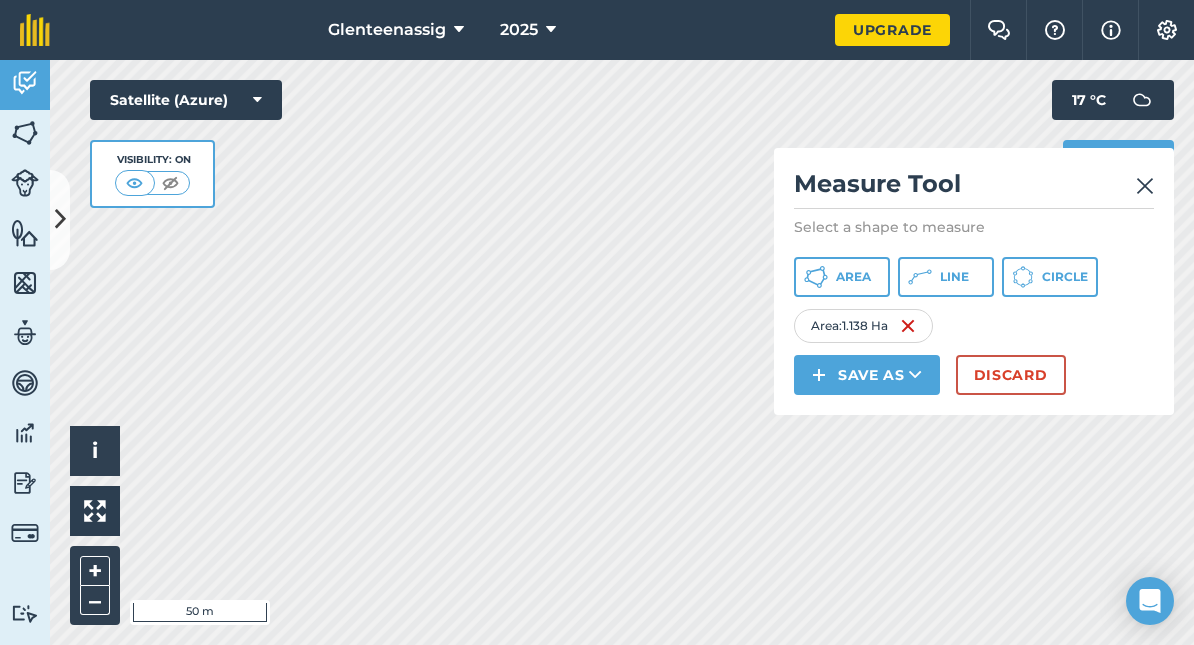 click on "Save as" at bounding box center (867, 375) 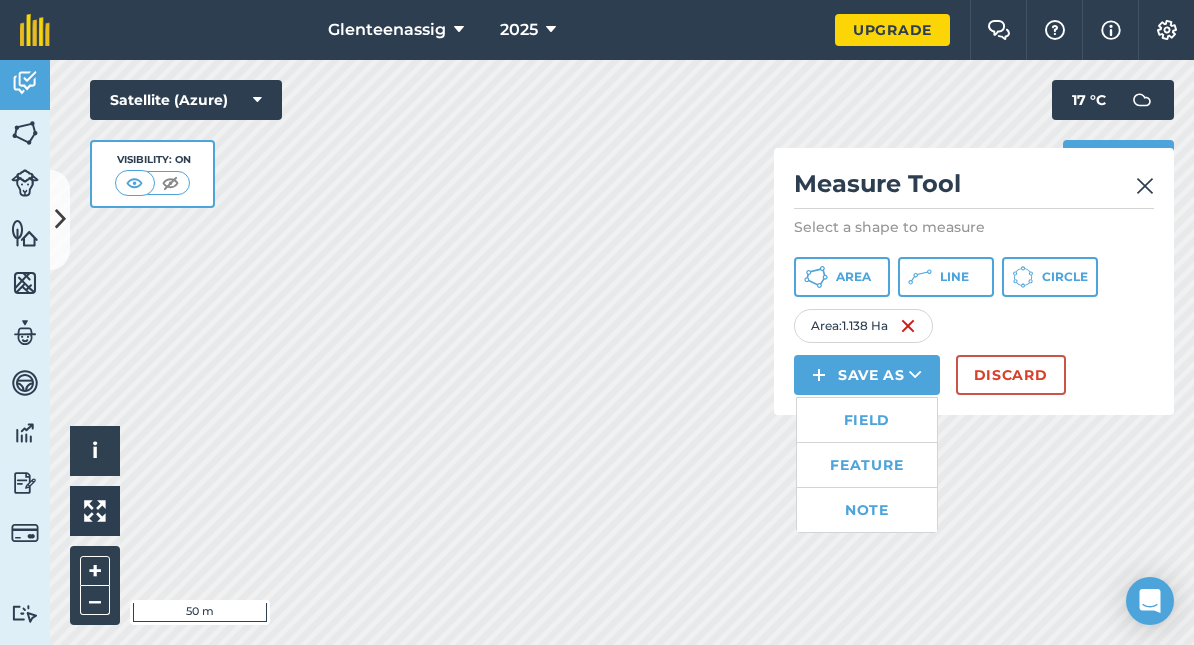 click on "Field" at bounding box center (867, 420) 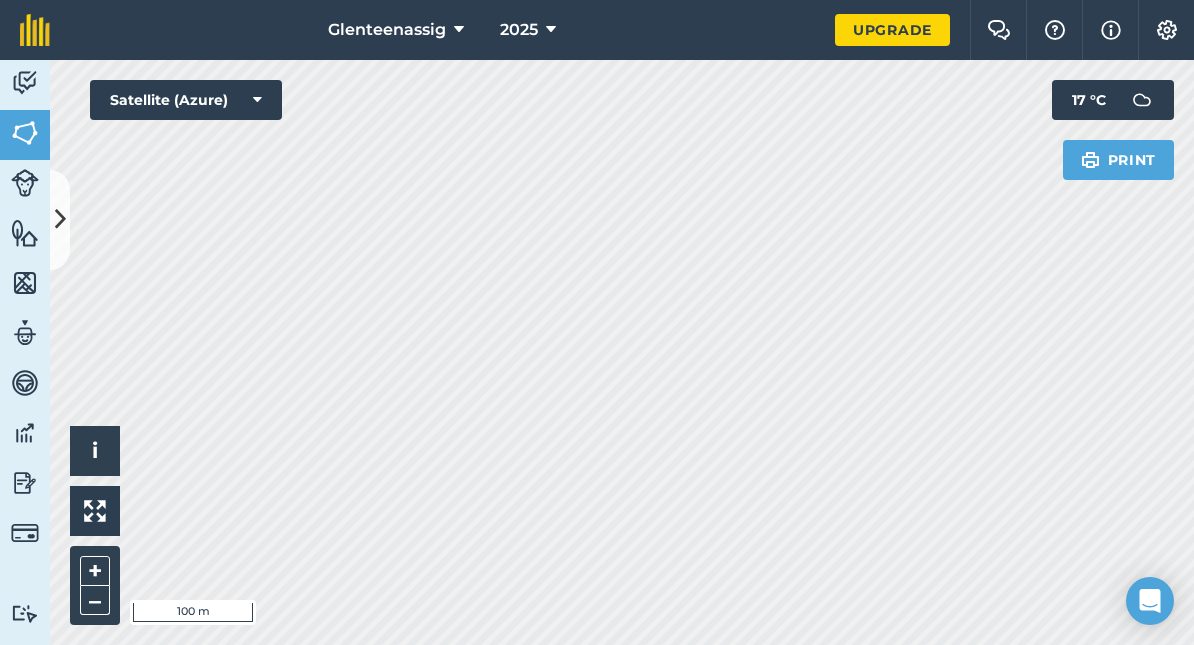 click at bounding box center [25, 83] 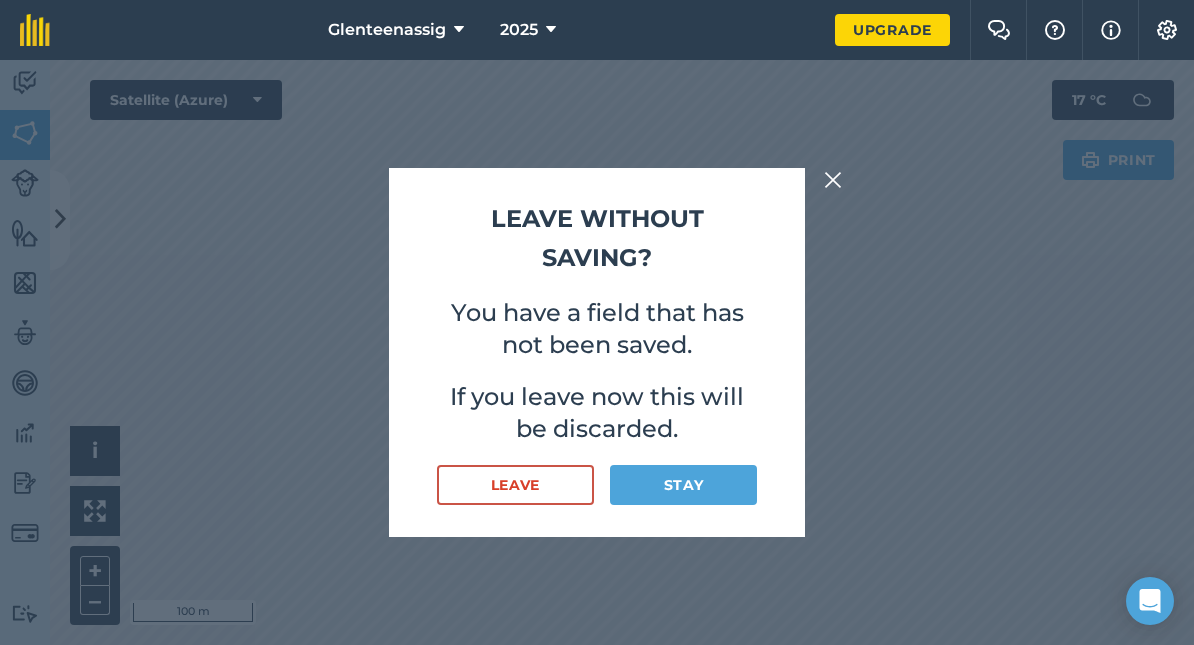 click on "Leave" at bounding box center (515, 485) 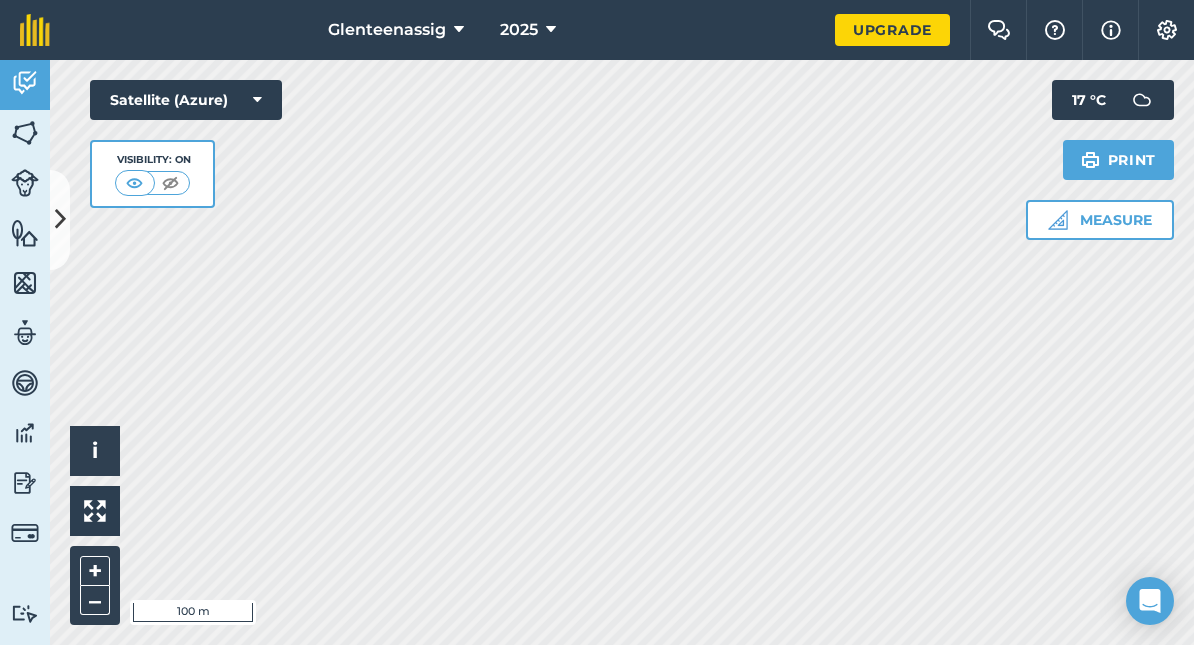 click on "Measure" at bounding box center [1100, 220] 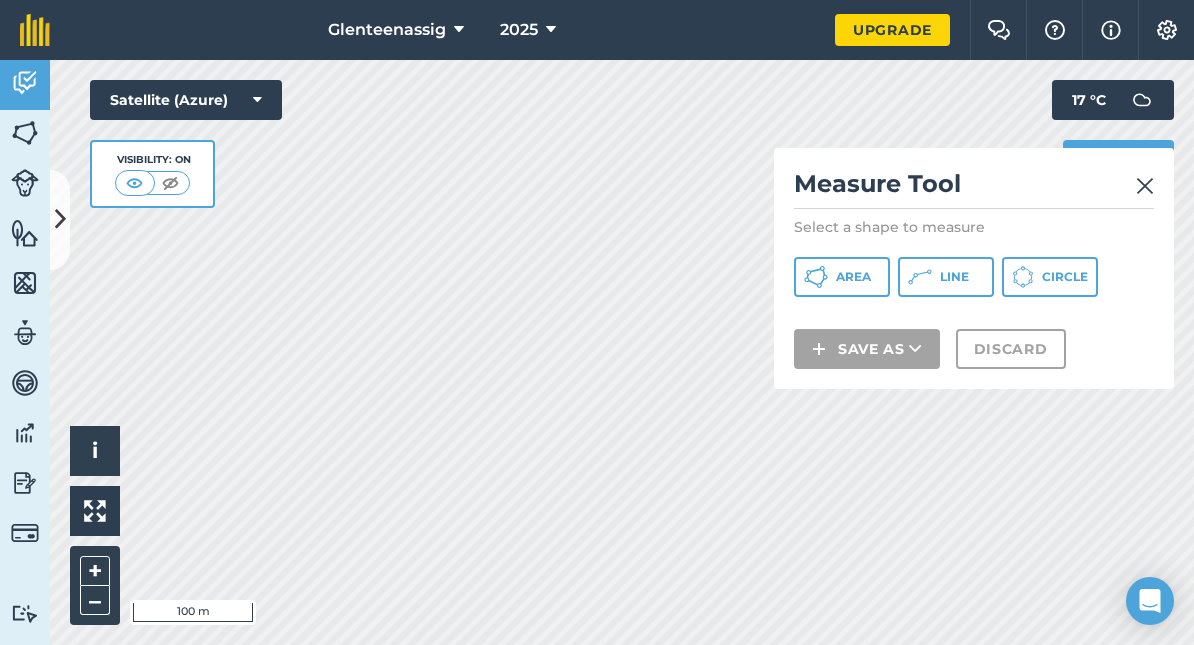 click on "Area" at bounding box center (853, 277) 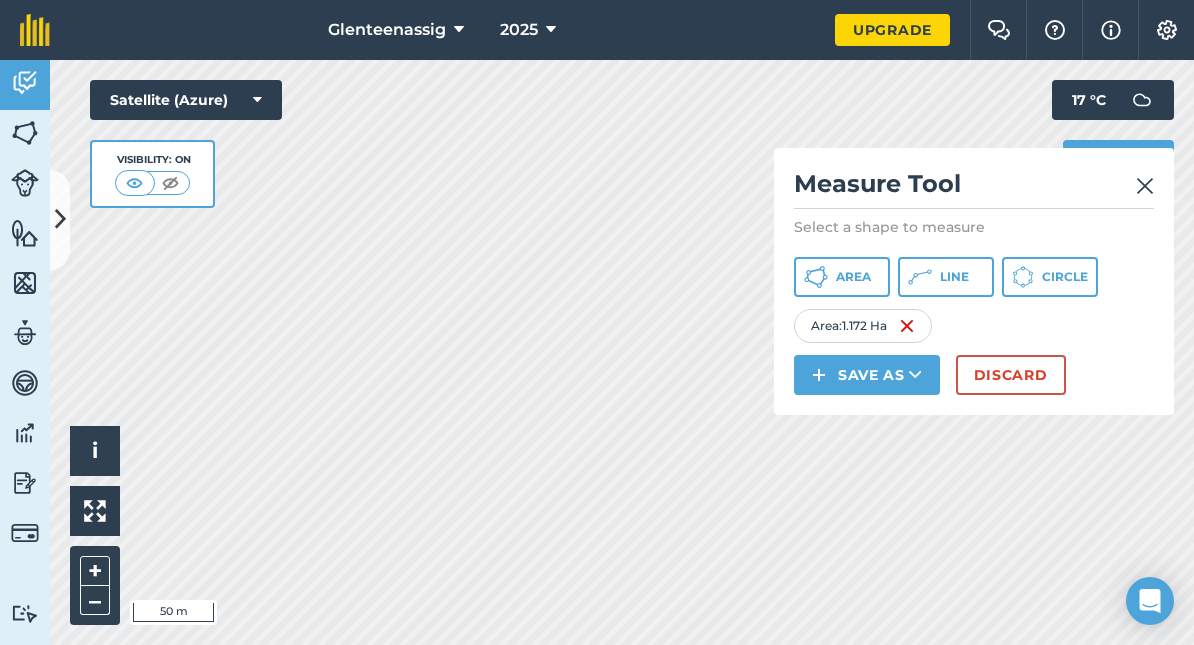 click on "Save as" at bounding box center [867, 375] 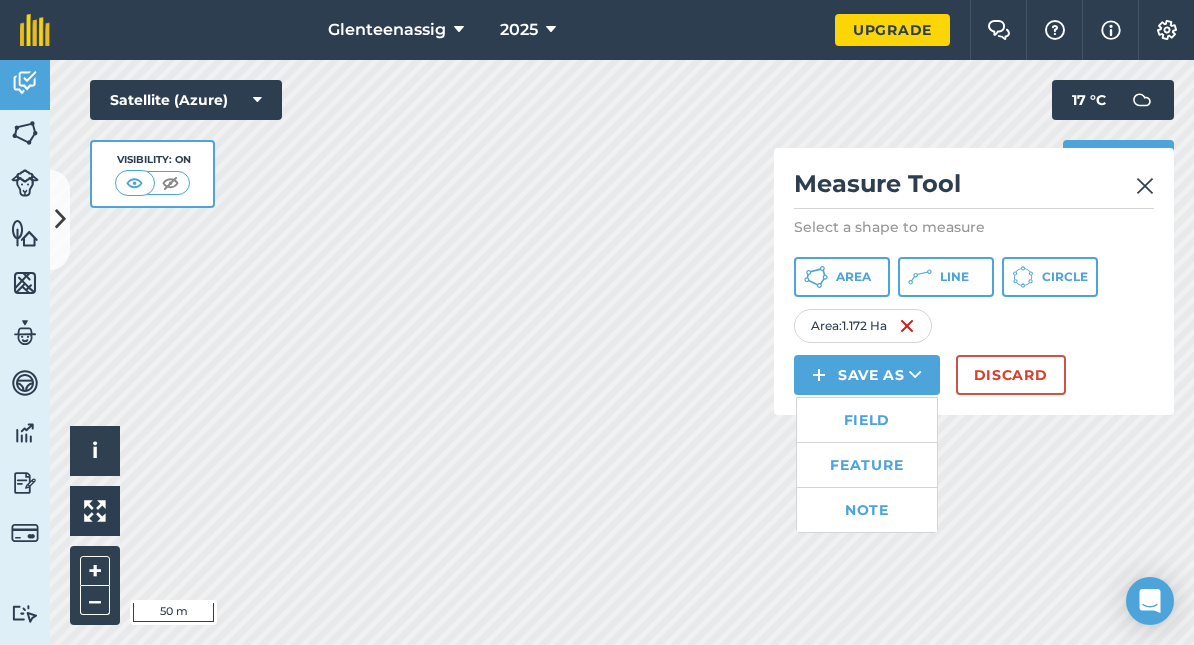 click on "Feature" at bounding box center [867, 465] 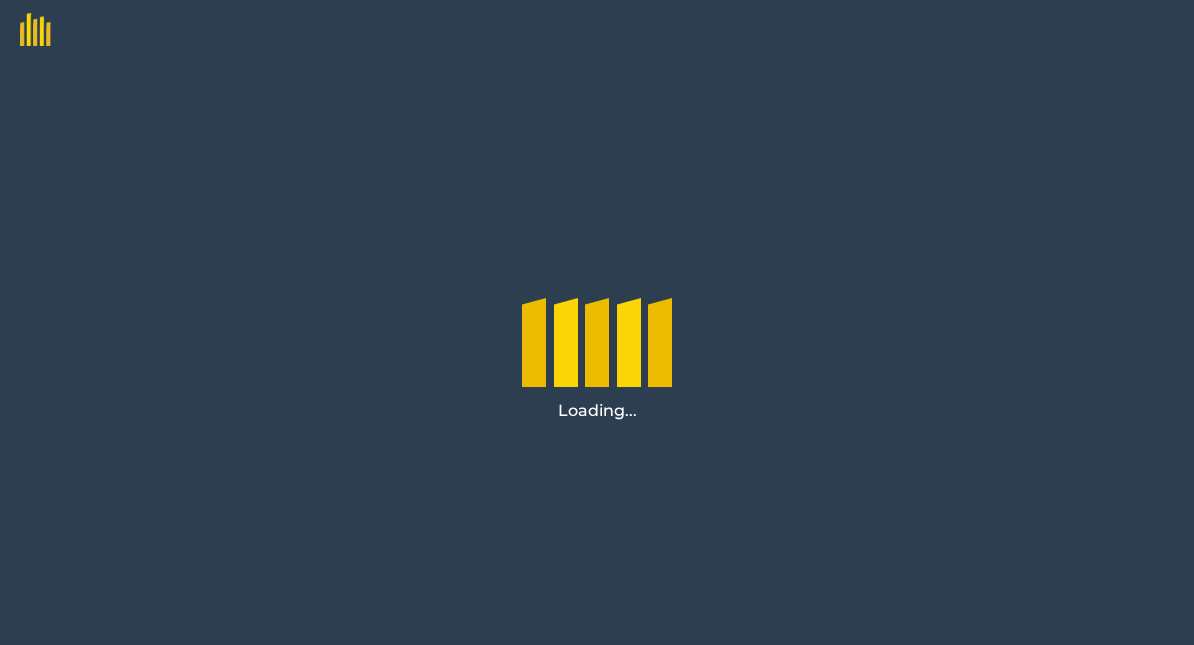 scroll, scrollTop: 0, scrollLeft: 0, axis: both 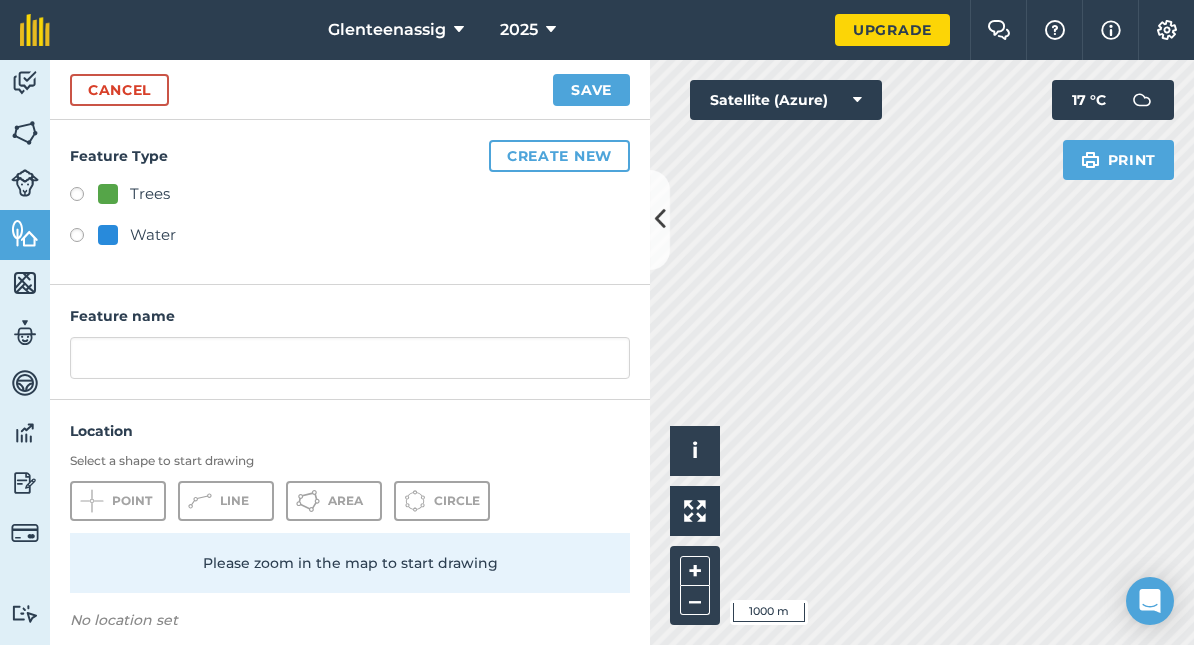 click on "Activity Fields Livestock Features Maps Team Vehicles Data Reporting Billing Tutorials Tutorials Cancel Save Feature Type   Create new Trees Water Feature name Location Select a shape to start drawing Point Line Area Circle Please zoom in the map to start drawing No location set Hello i © 2025 TomTom, Microsoft 1000 m + – Satellite (Azure) Print 17   ° C" at bounding box center [597, 352] 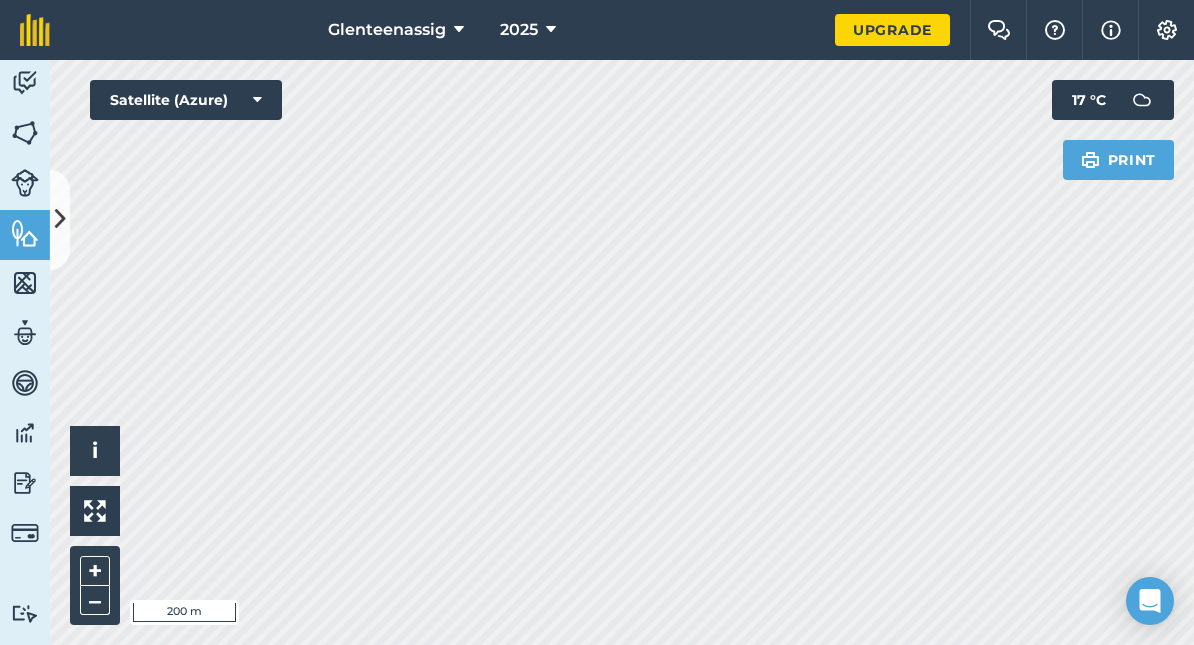 click on "Glenteenassig  2025 Upgrade Farm Chat Help Info Settings Map printing is not available on our free plan Please upgrade to our Essentials, Plus or Pro plan to access this feature. Activity Fields Livestock Features Maps Team Vehicles Data Reporting Billing Tutorials Tutorials Cancel Save Feature Type   Create new Trees Water Feature name Location Select a shape to start drawing Point Line Area Circle No location set Hello i © 2025 TomTom, Microsoft 200 m + – Satellite (Azure) Print 17   ° C" at bounding box center (597, 322) 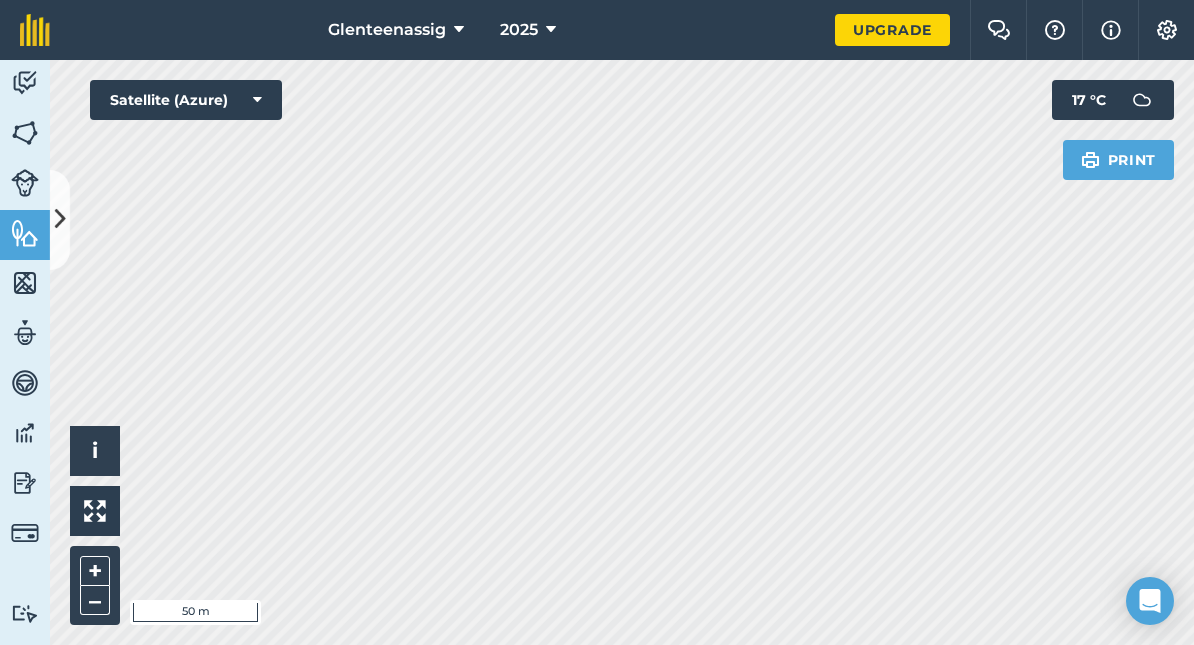 click on "Glenteenassig  2025 Upgrade Farm Chat Help Info Settings Map printing is not available on our free plan Please upgrade to our Essentials, Plus or Pro plan to access this feature. Activity Fields Livestock Features Maps Team Vehicles Data Reporting Billing Tutorials Tutorials Cancel Save Feature Type   Create new Trees Water Feature name Location Select a shape to start drawing Point Line Area Circle No location set Hello i © 2025 TomTom, Microsoft 50 m + – Satellite (Azure) Print 17   ° C" at bounding box center [597, 322] 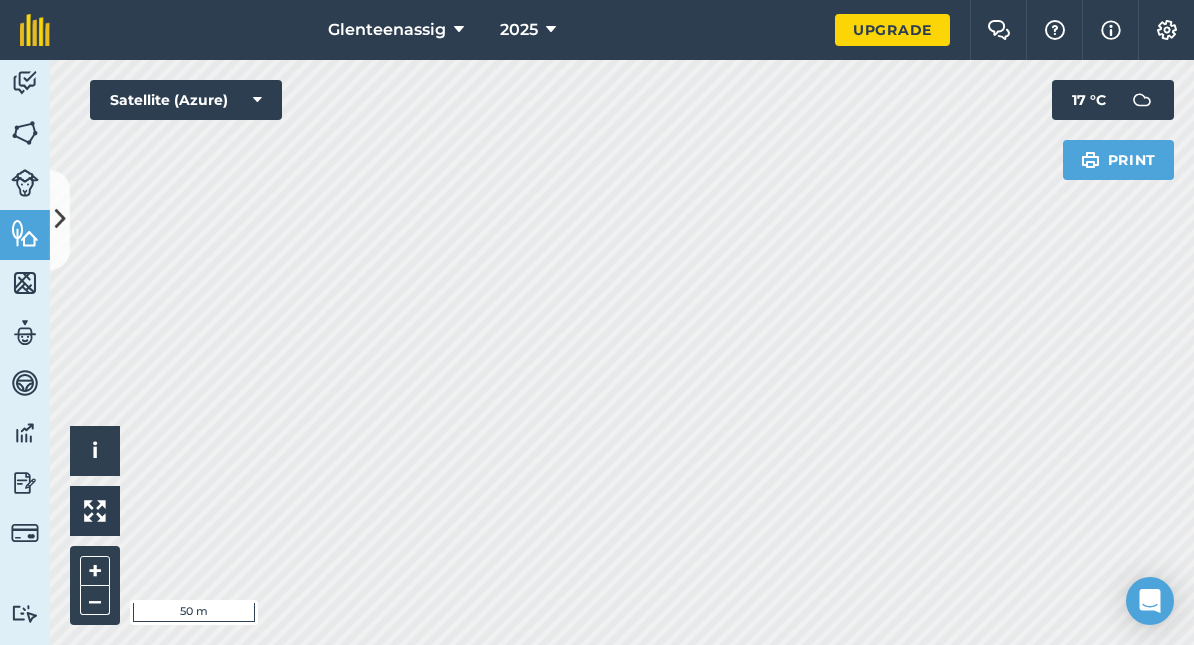 click at bounding box center [60, 219] 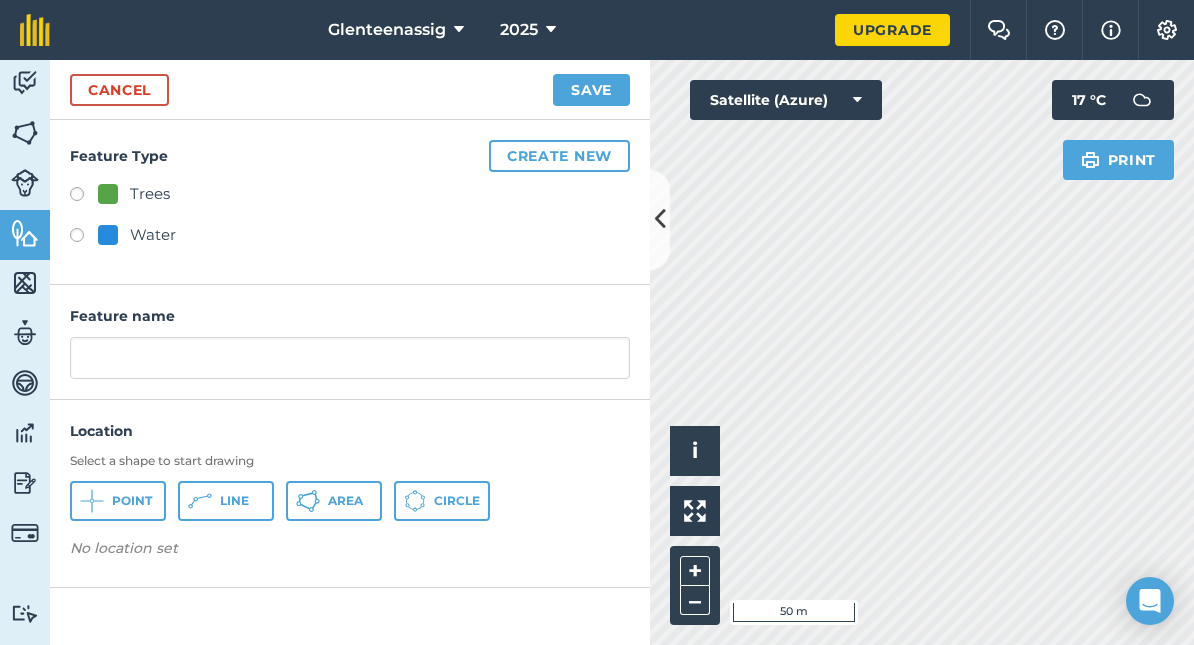 click on "Create new" at bounding box center (559, 156) 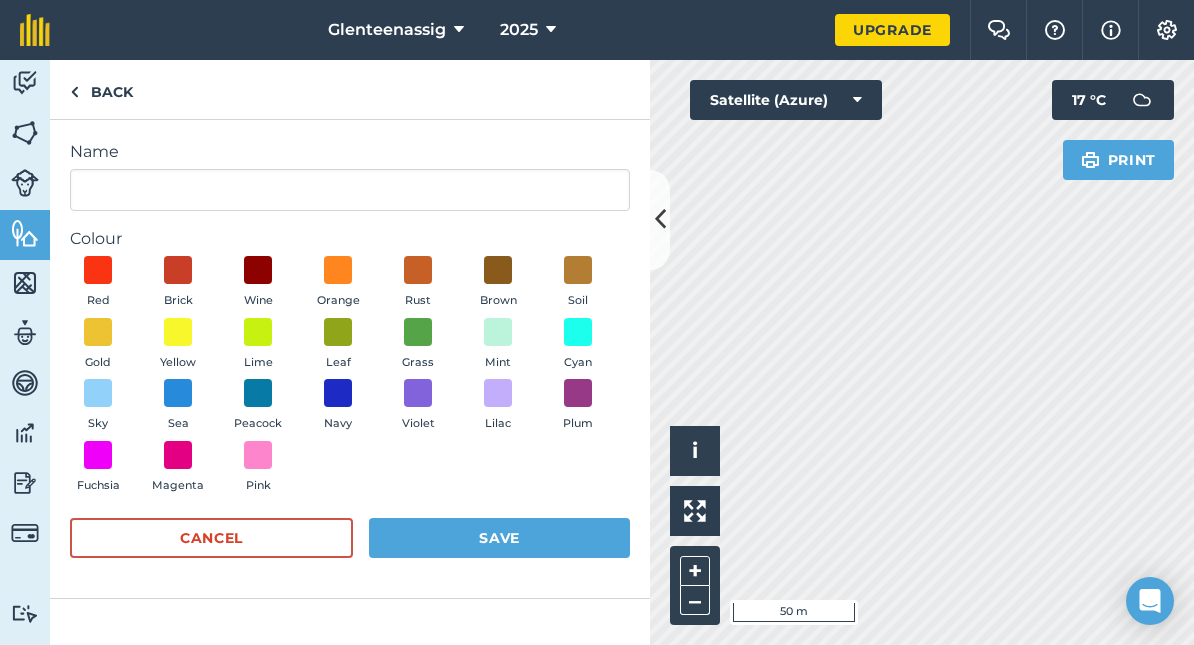 click at bounding box center (660, 220) 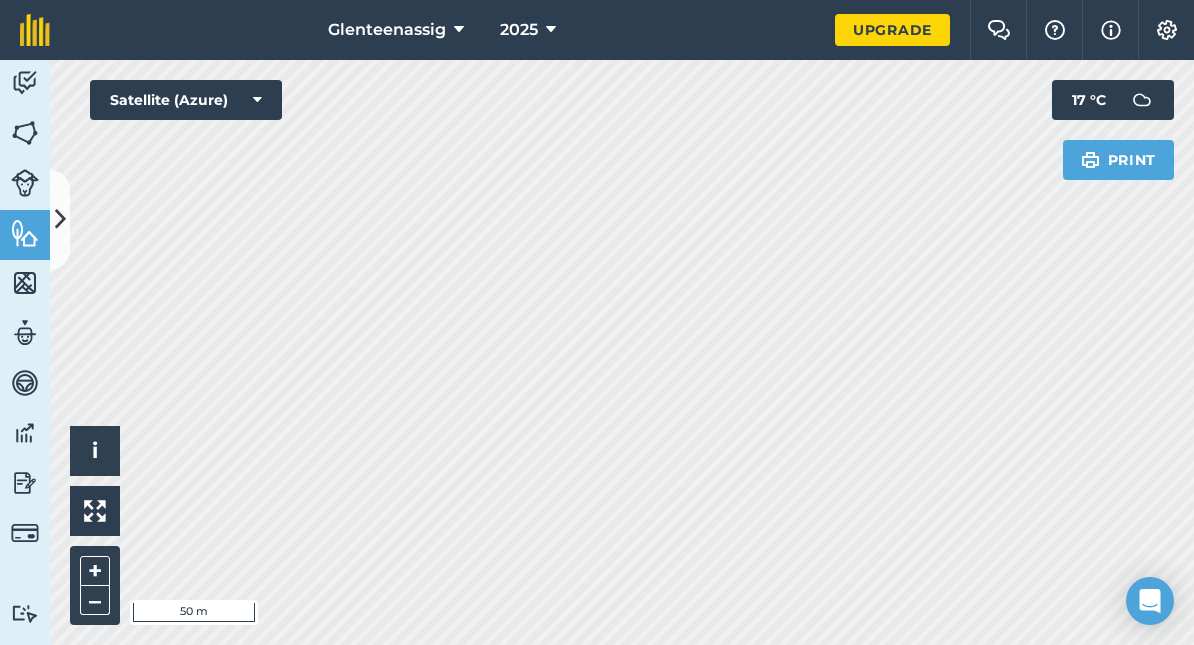 click at bounding box center (25, 133) 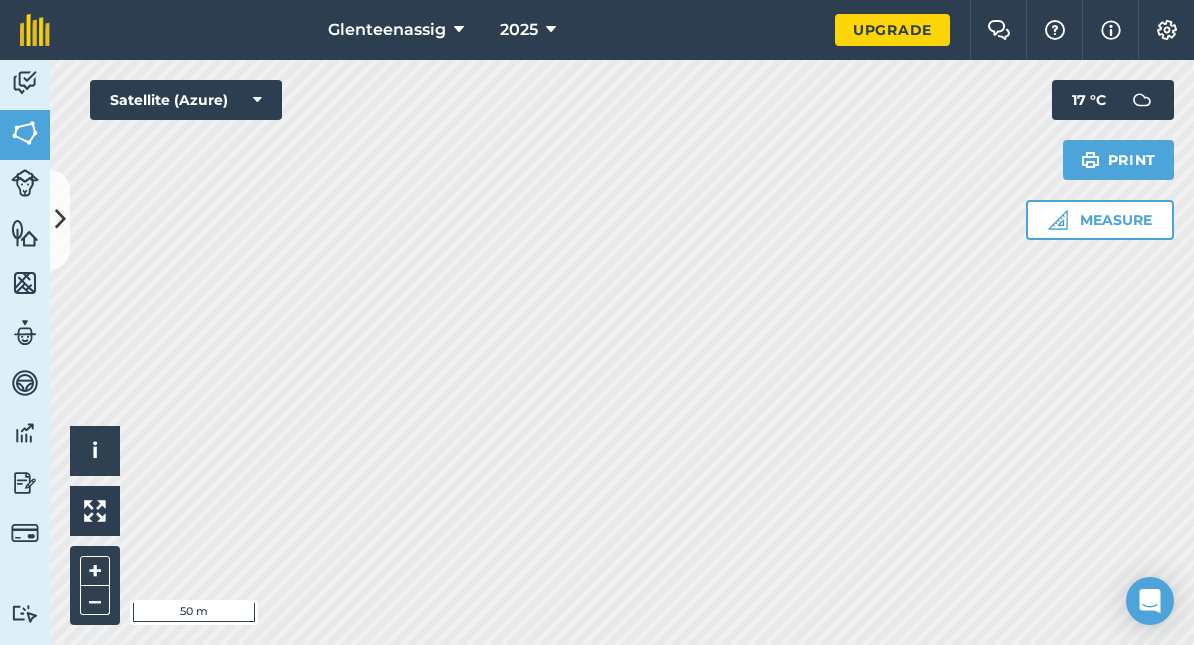 click on "Measure" at bounding box center [1100, 220] 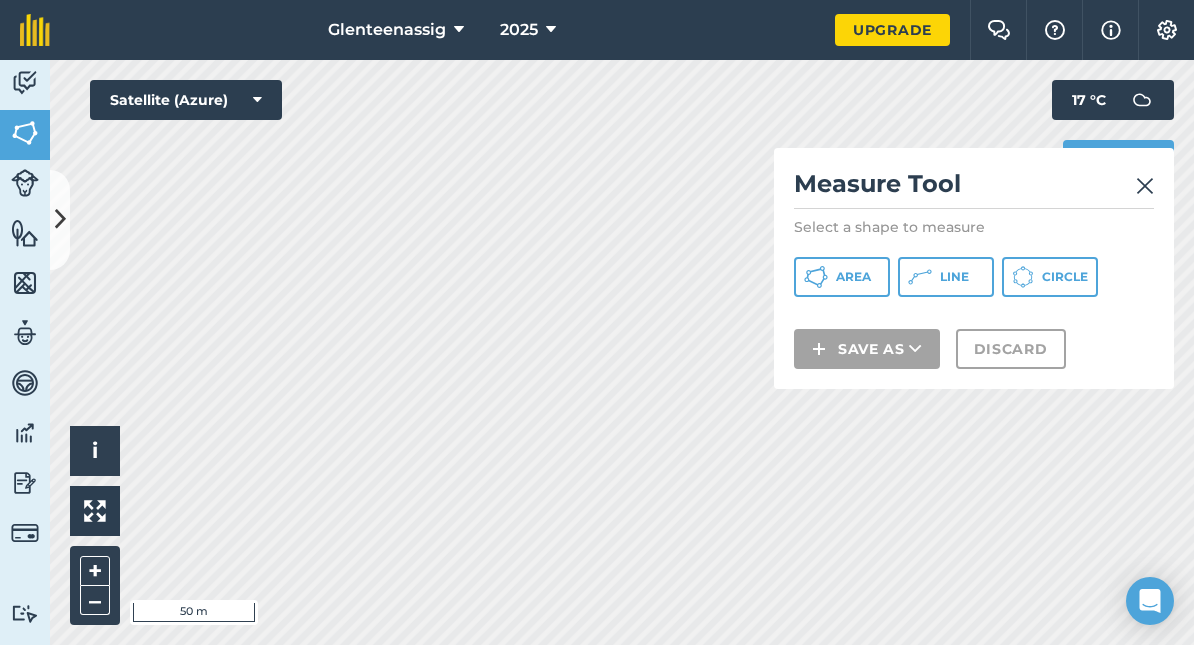 click on "Area" at bounding box center [853, 277] 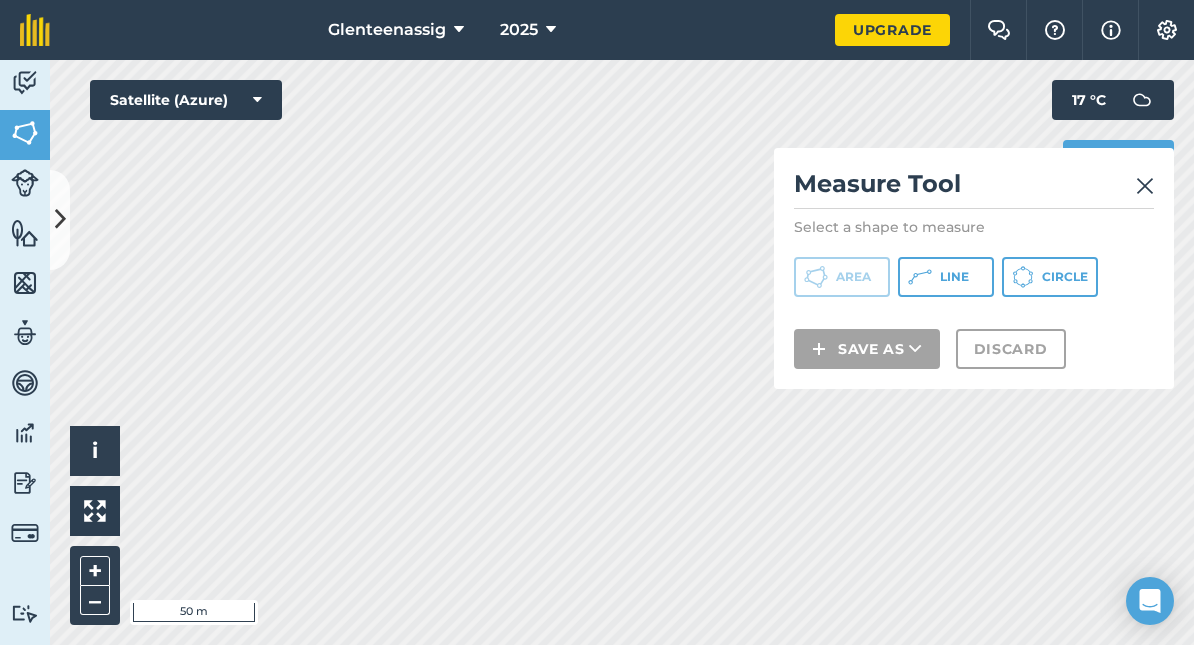 click on "Measure Tool Select a shape to measure Area Line Circle   Save as   Discard" at bounding box center (974, 268) 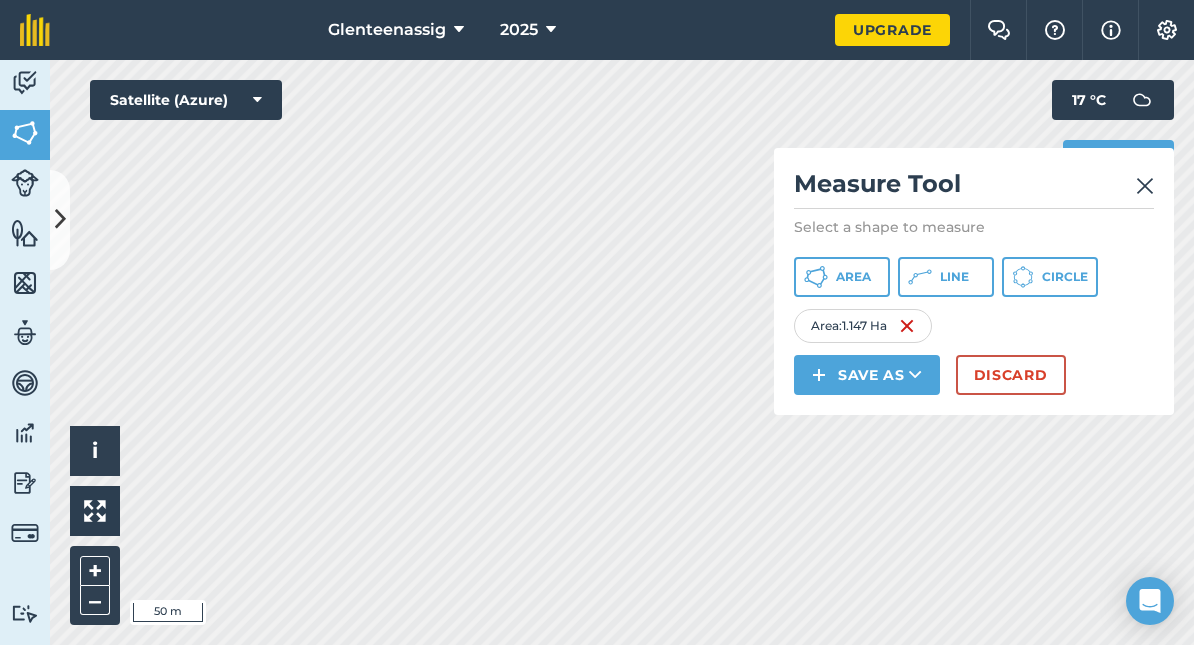 click on "Save as" at bounding box center (867, 375) 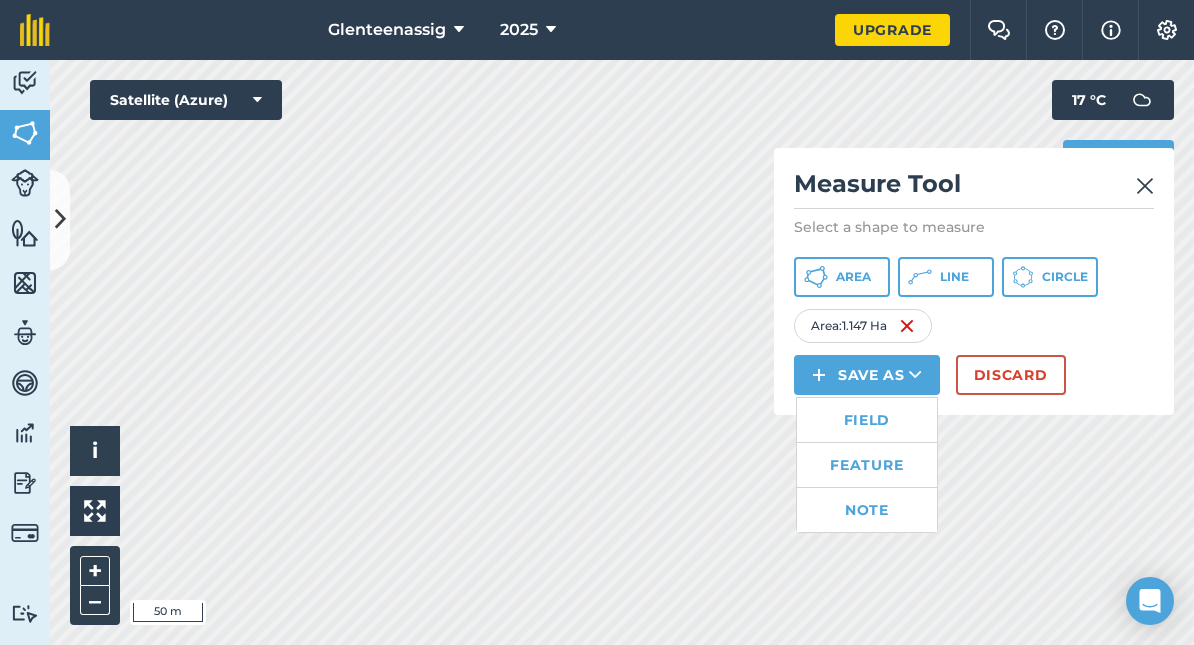 click on "Note" at bounding box center [867, 510] 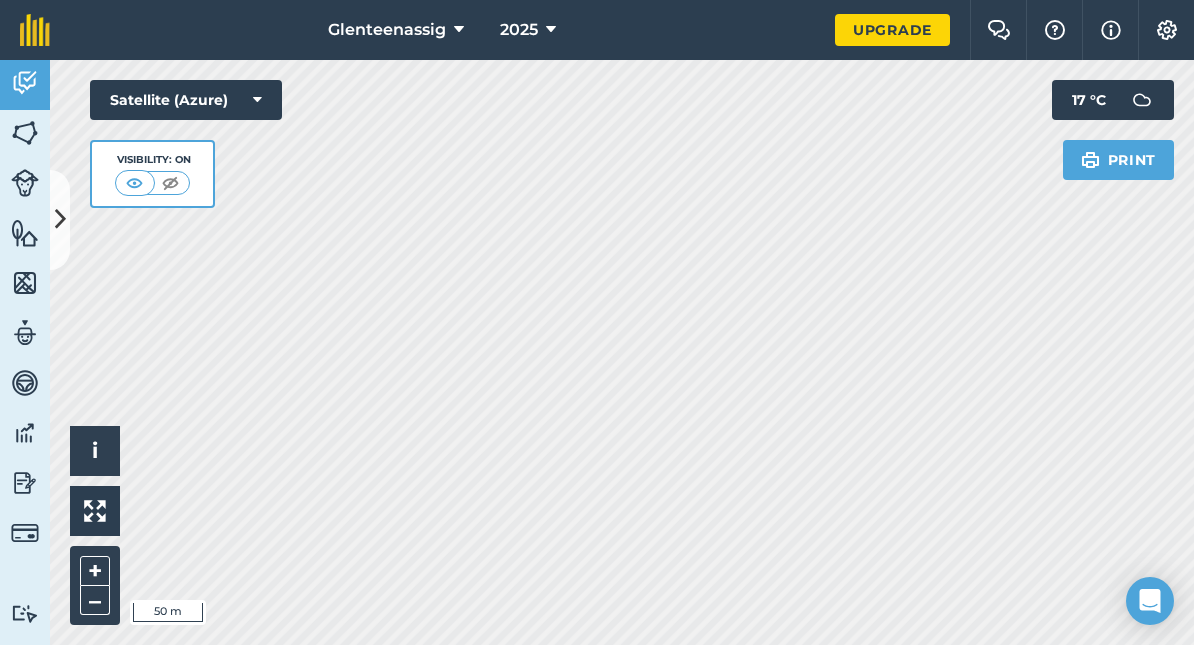 click at bounding box center (25, 133) 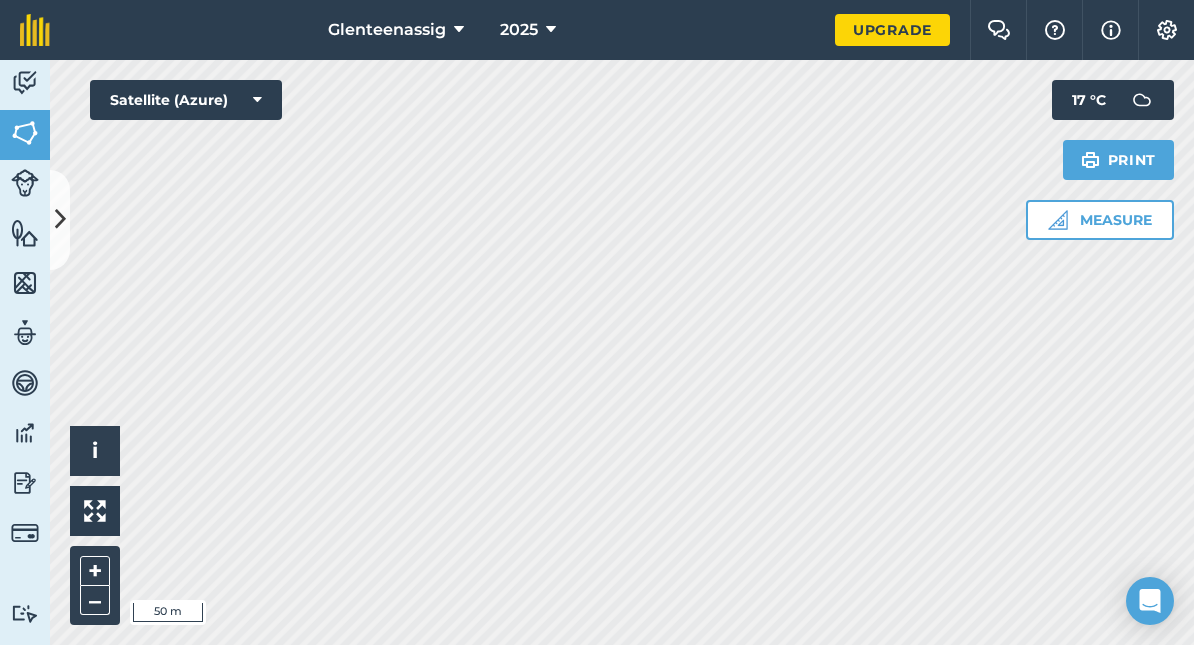 click on "Activity" at bounding box center (25, 85) 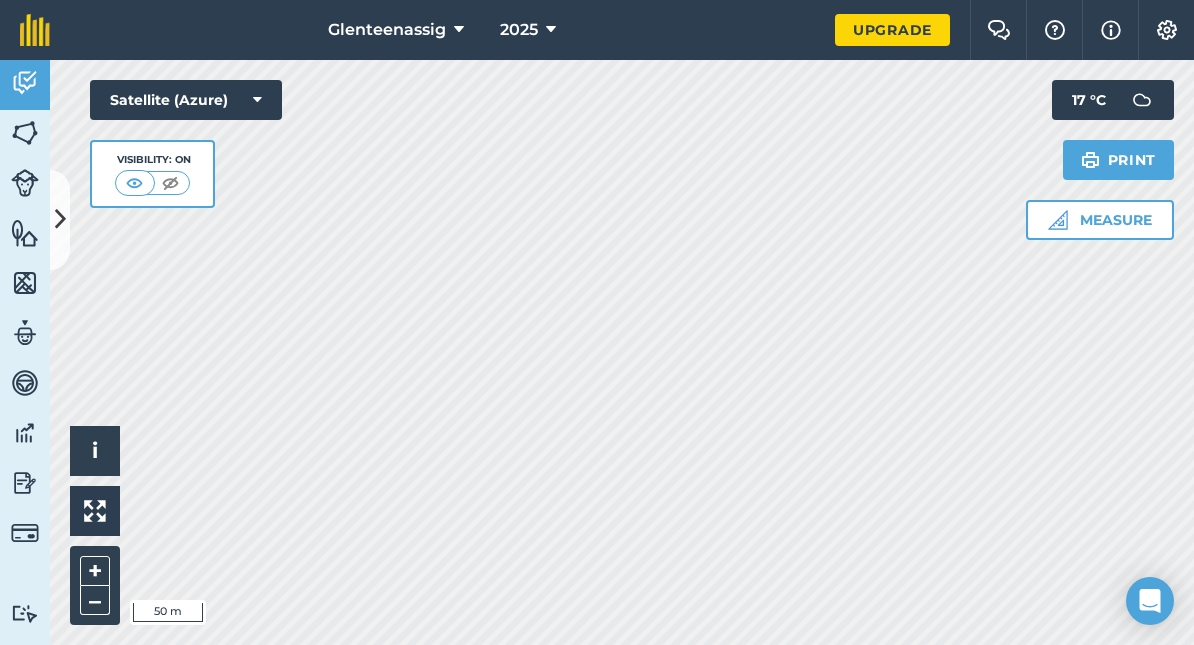 click at bounding box center (25, 133) 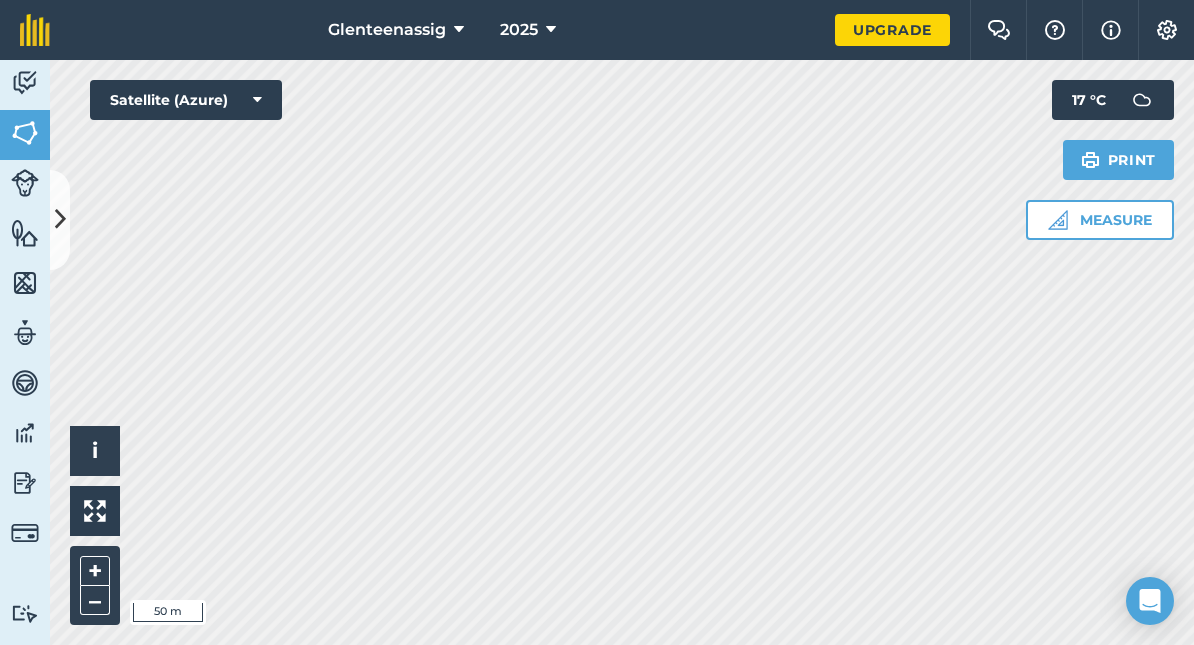click on "Livestock" at bounding box center [25, 185] 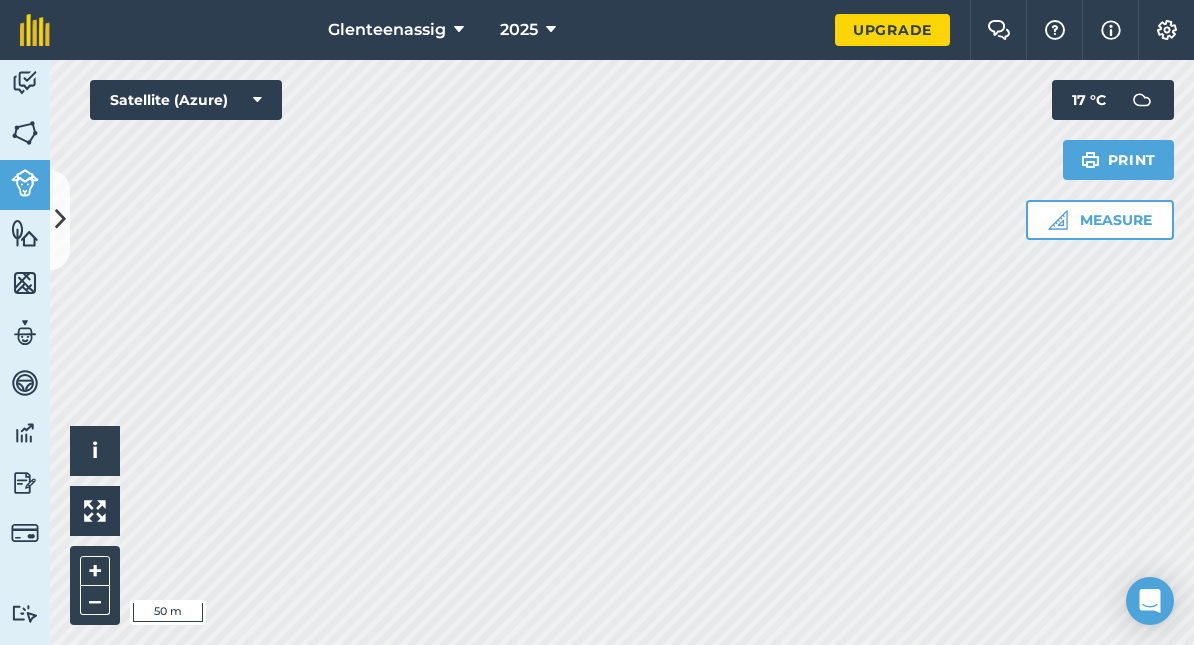 drag, startPoint x: 8, startPoint y: 105, endPoint x: 24, endPoint y: 122, distance: 23.345236 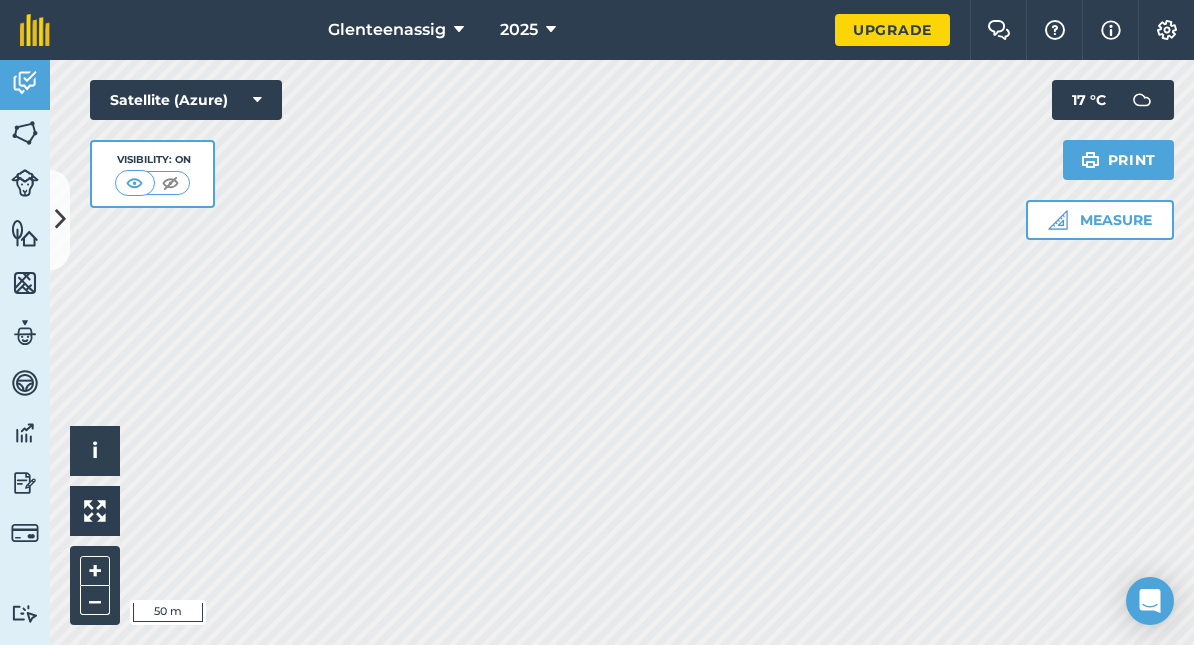 click at bounding box center (25, 133) 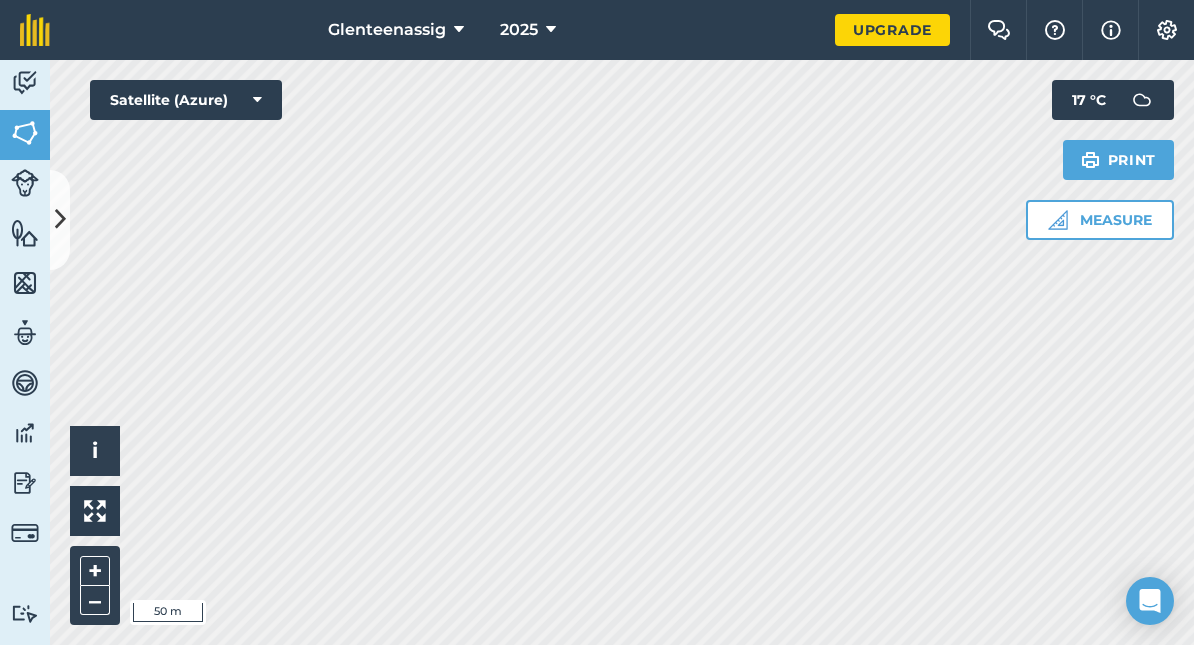 click on "Activity" at bounding box center [25, 85] 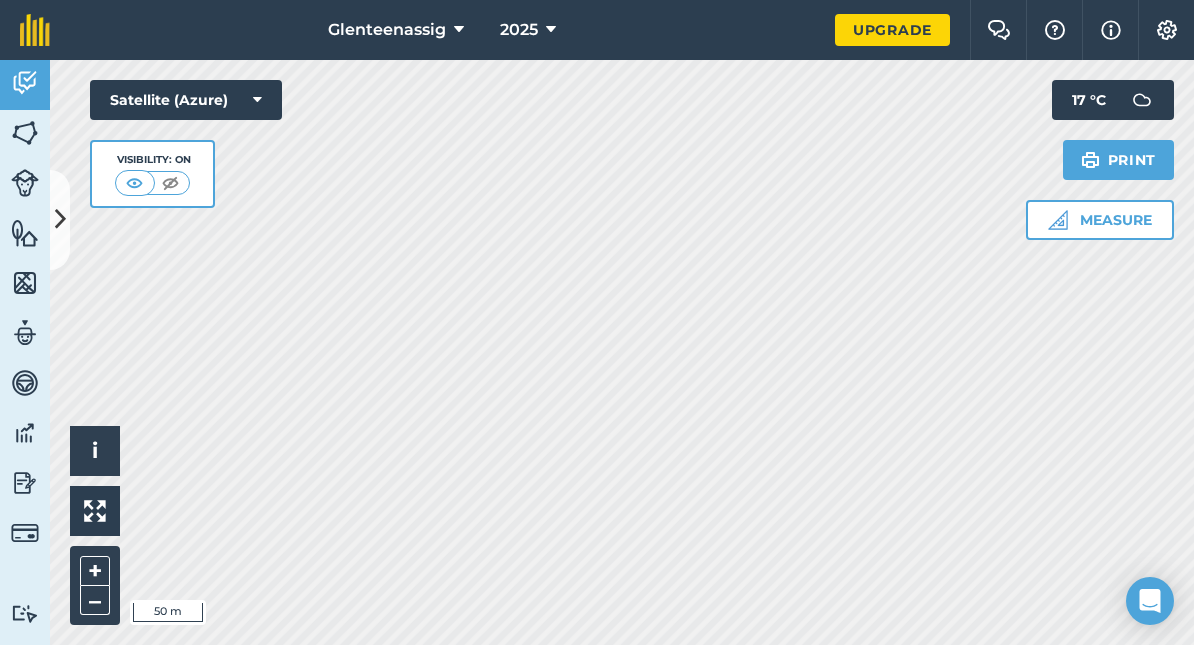 click at bounding box center [170, 183] 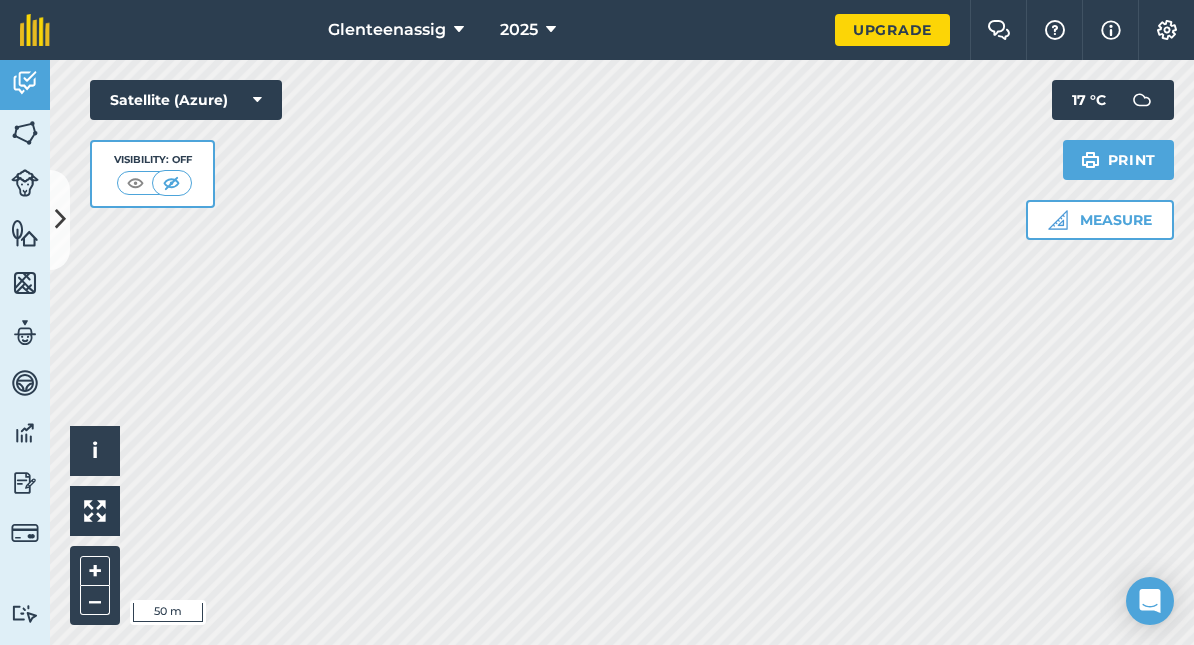 click at bounding box center [135, 183] 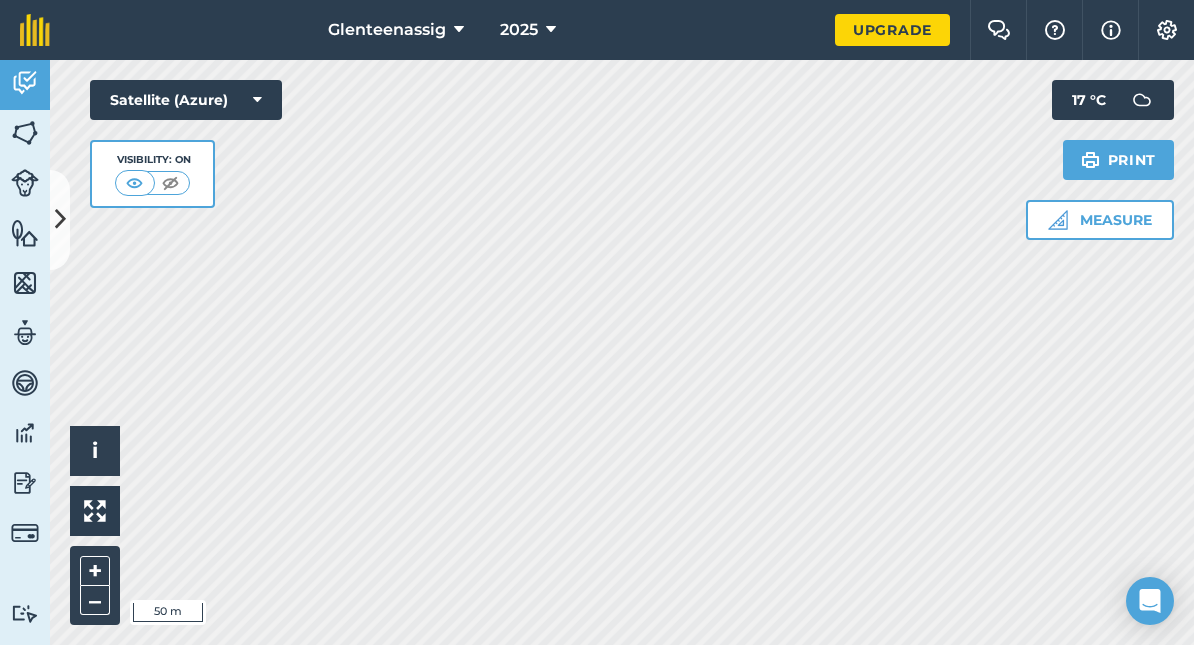 click on "Measure" at bounding box center [1100, 220] 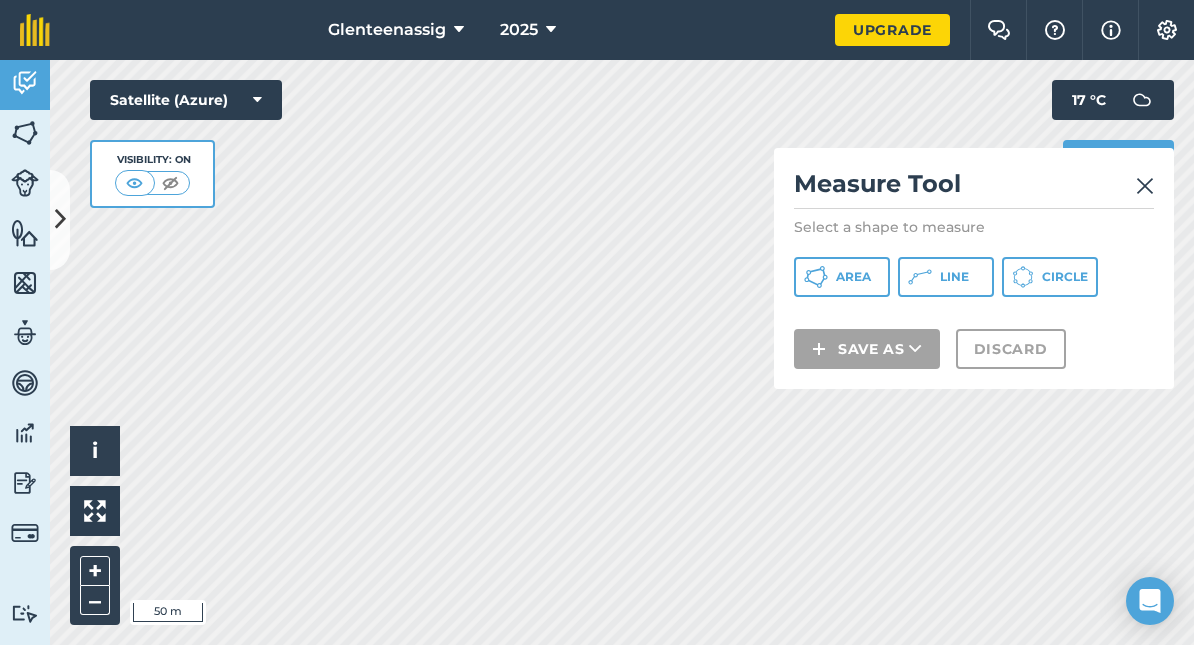 click on "Area" at bounding box center [842, 277] 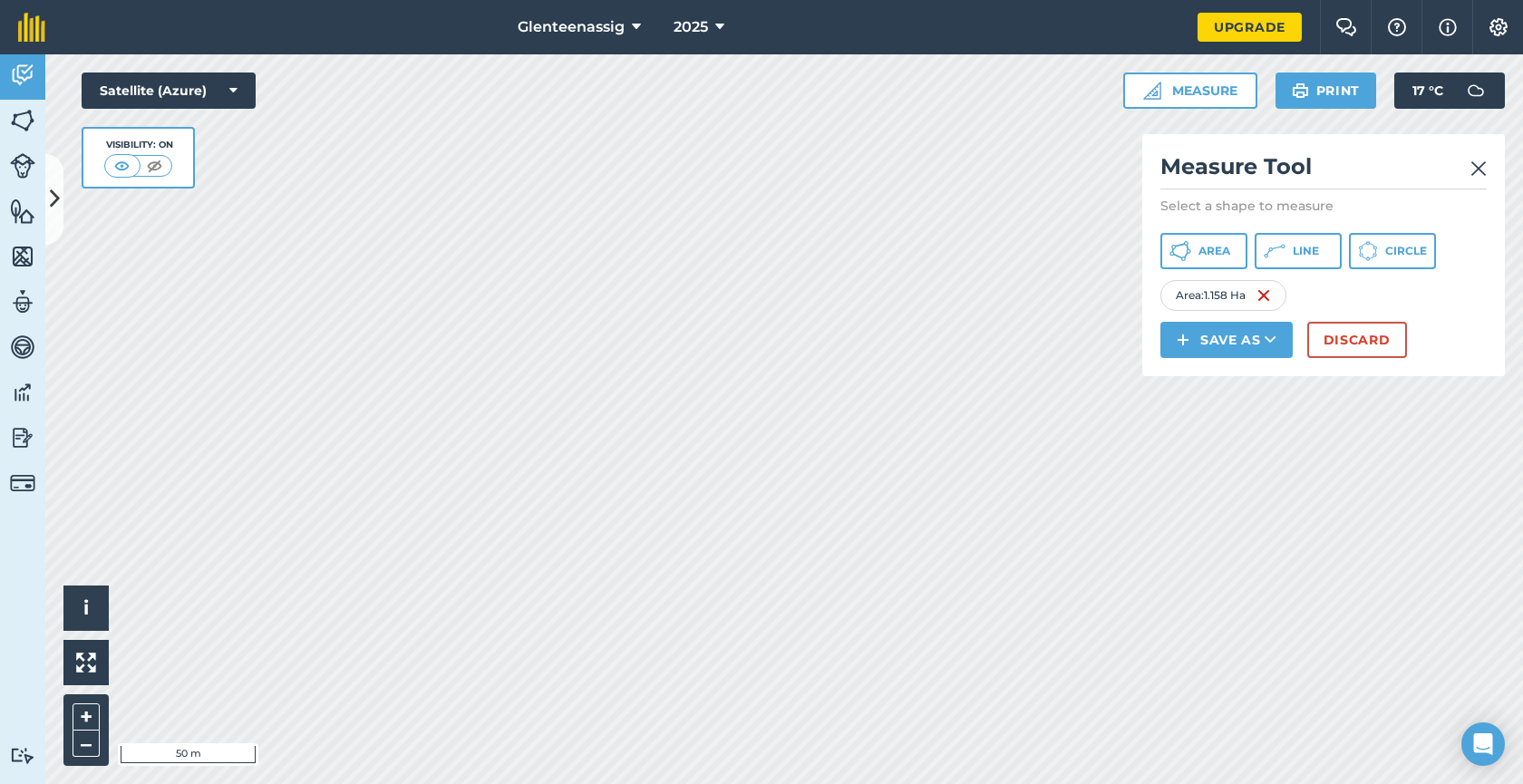 click at bounding box center (1479, 169) 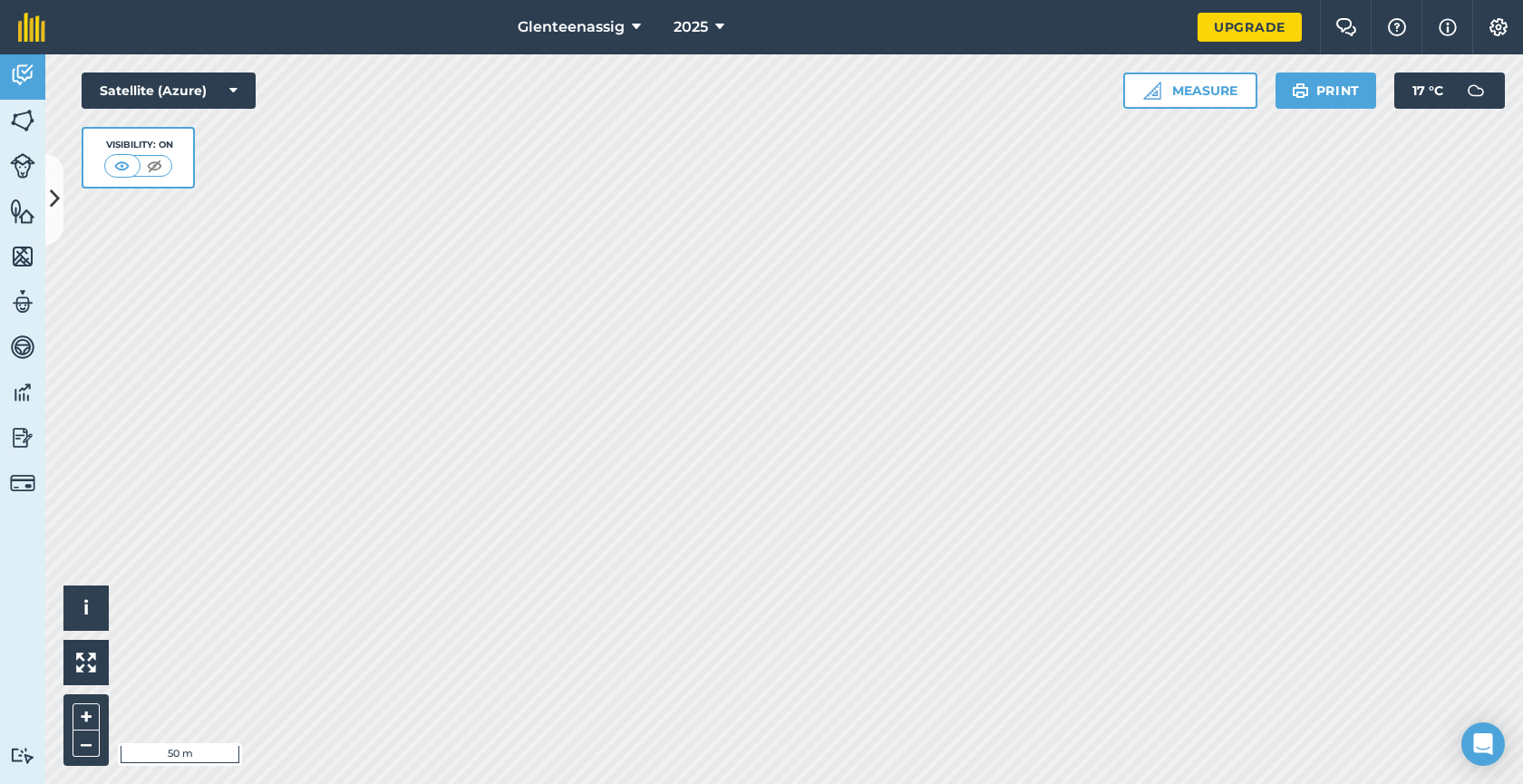 click on "Measure" at bounding box center [1190, 91] 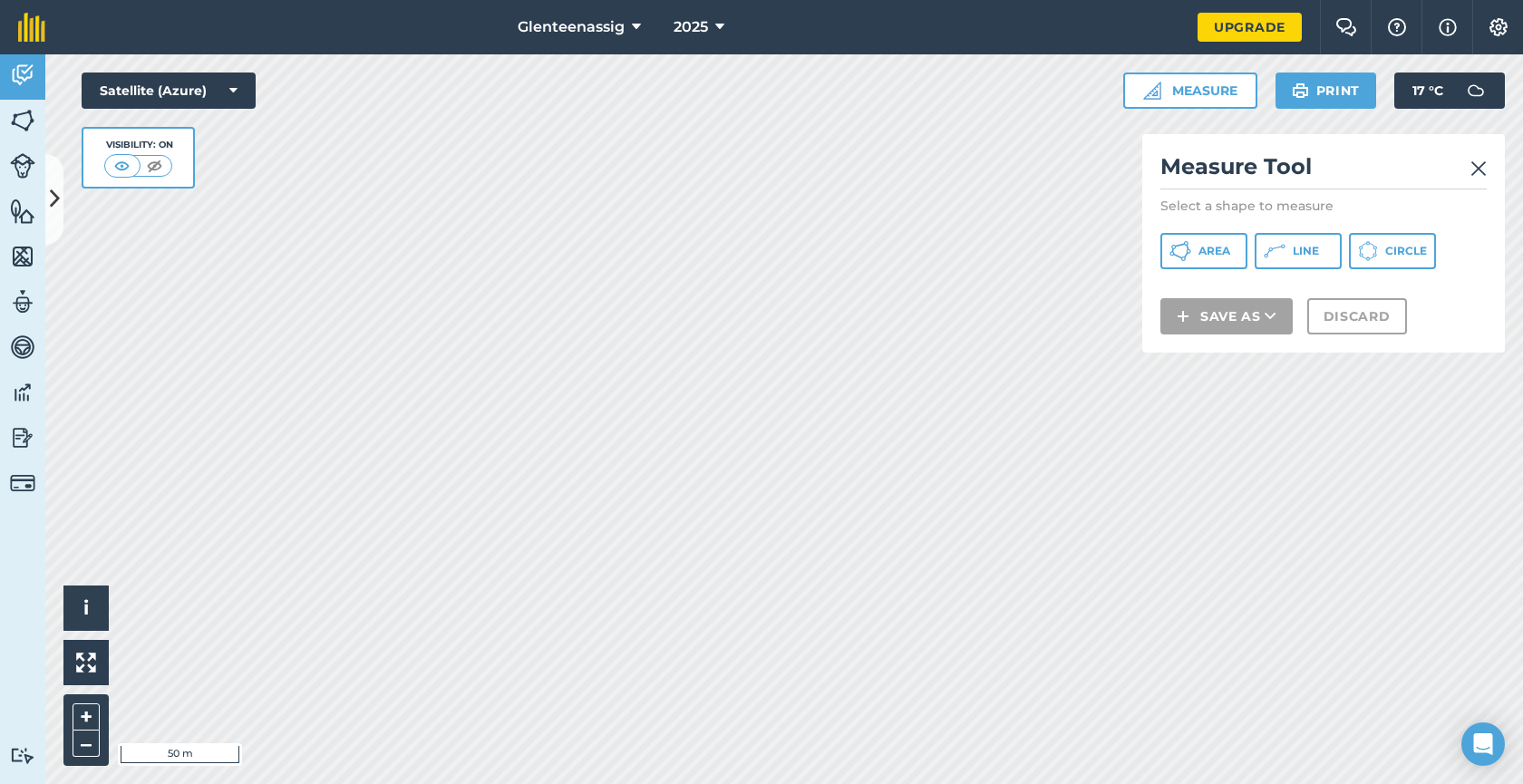 click on "Area" at bounding box center (1214, 251) 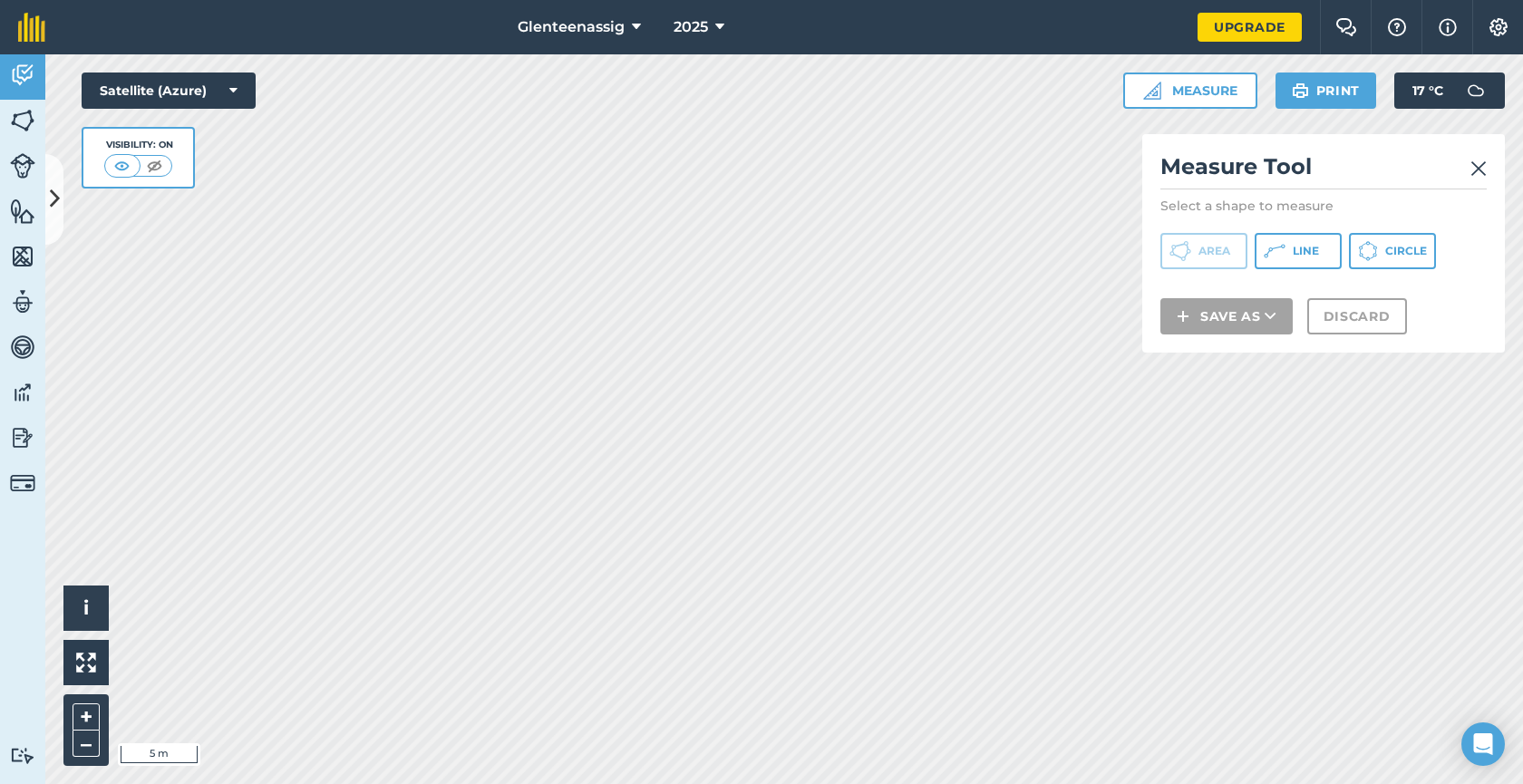 click at bounding box center [1479, 169] 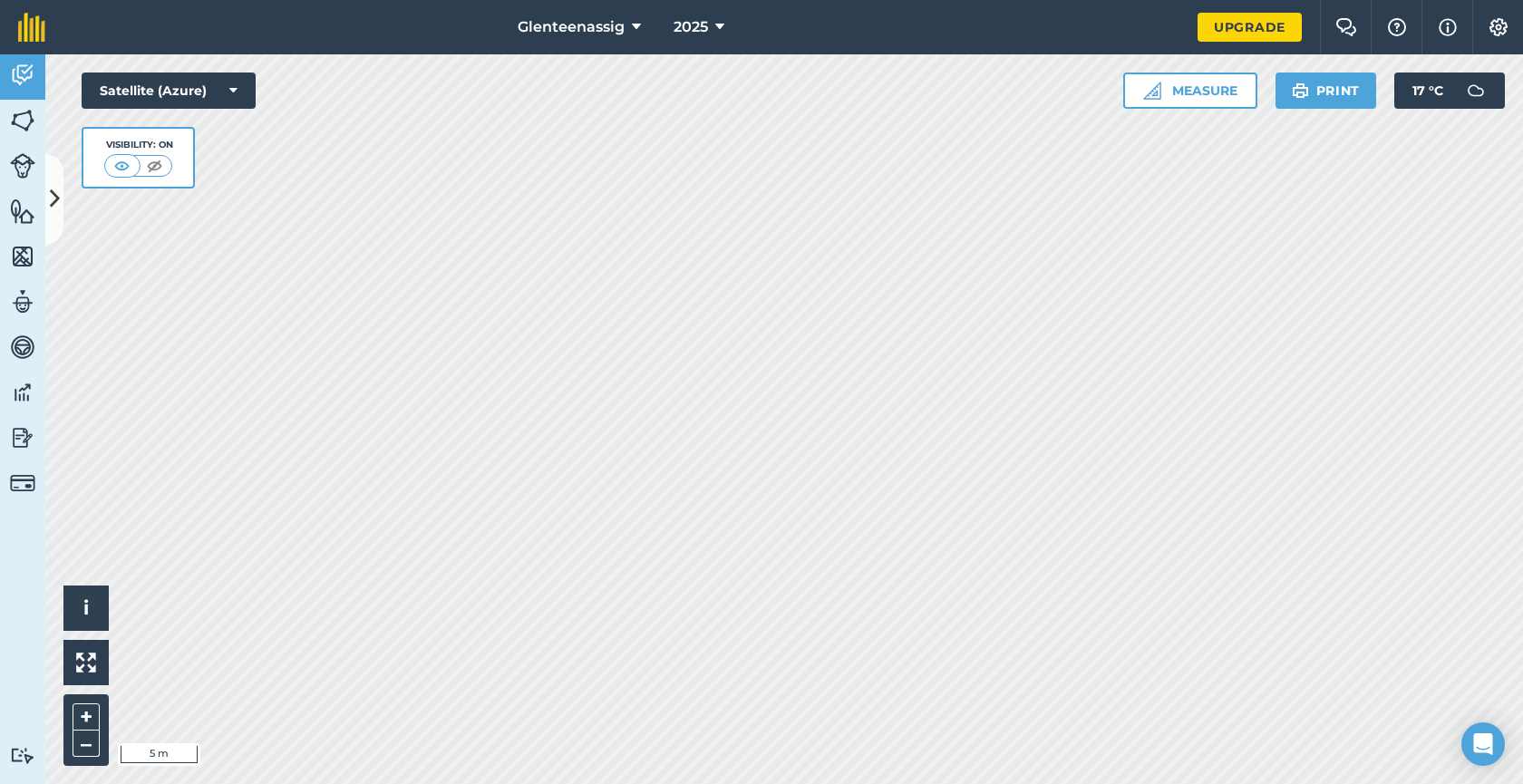 click on "Measure" at bounding box center [1190, 91] 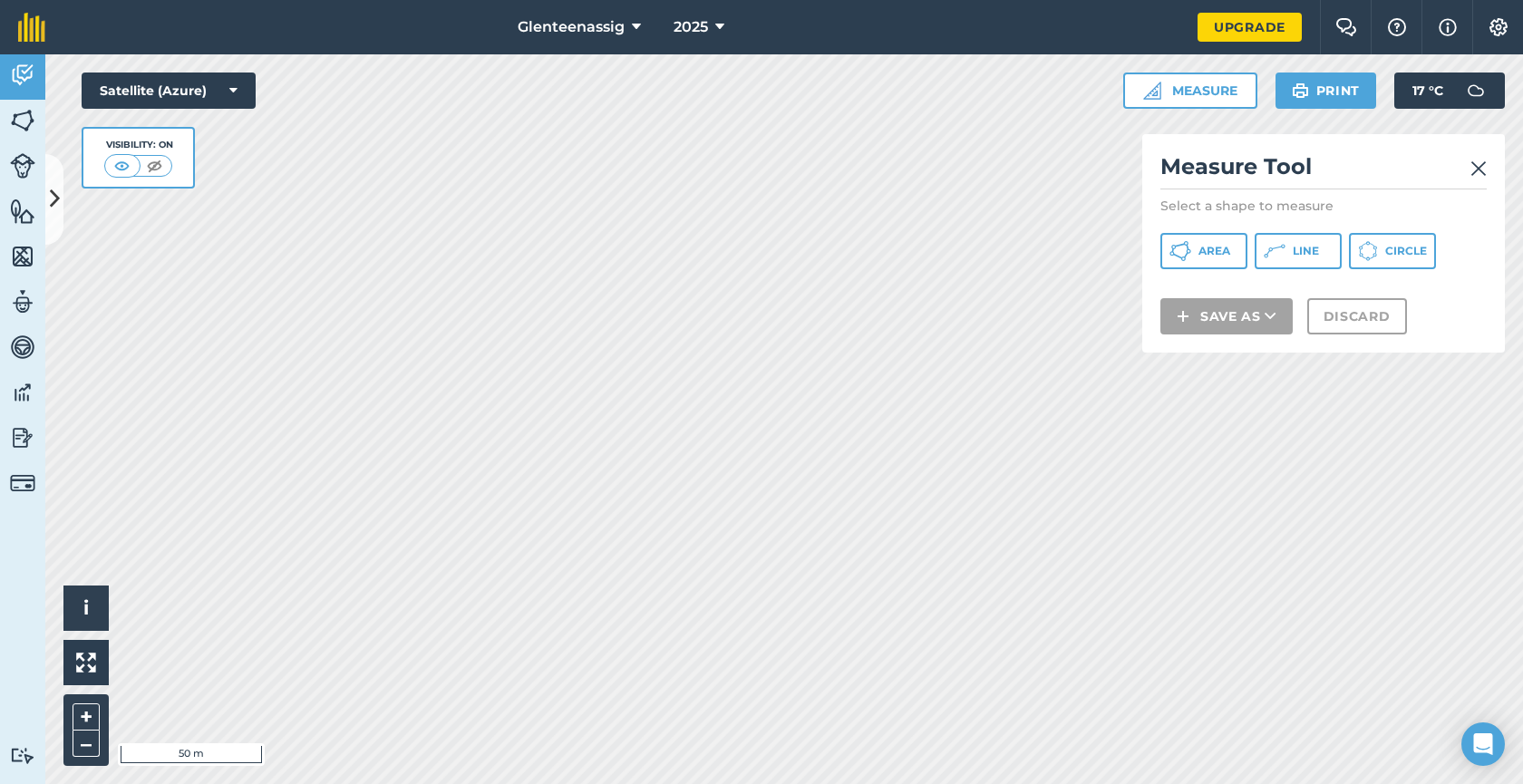 click 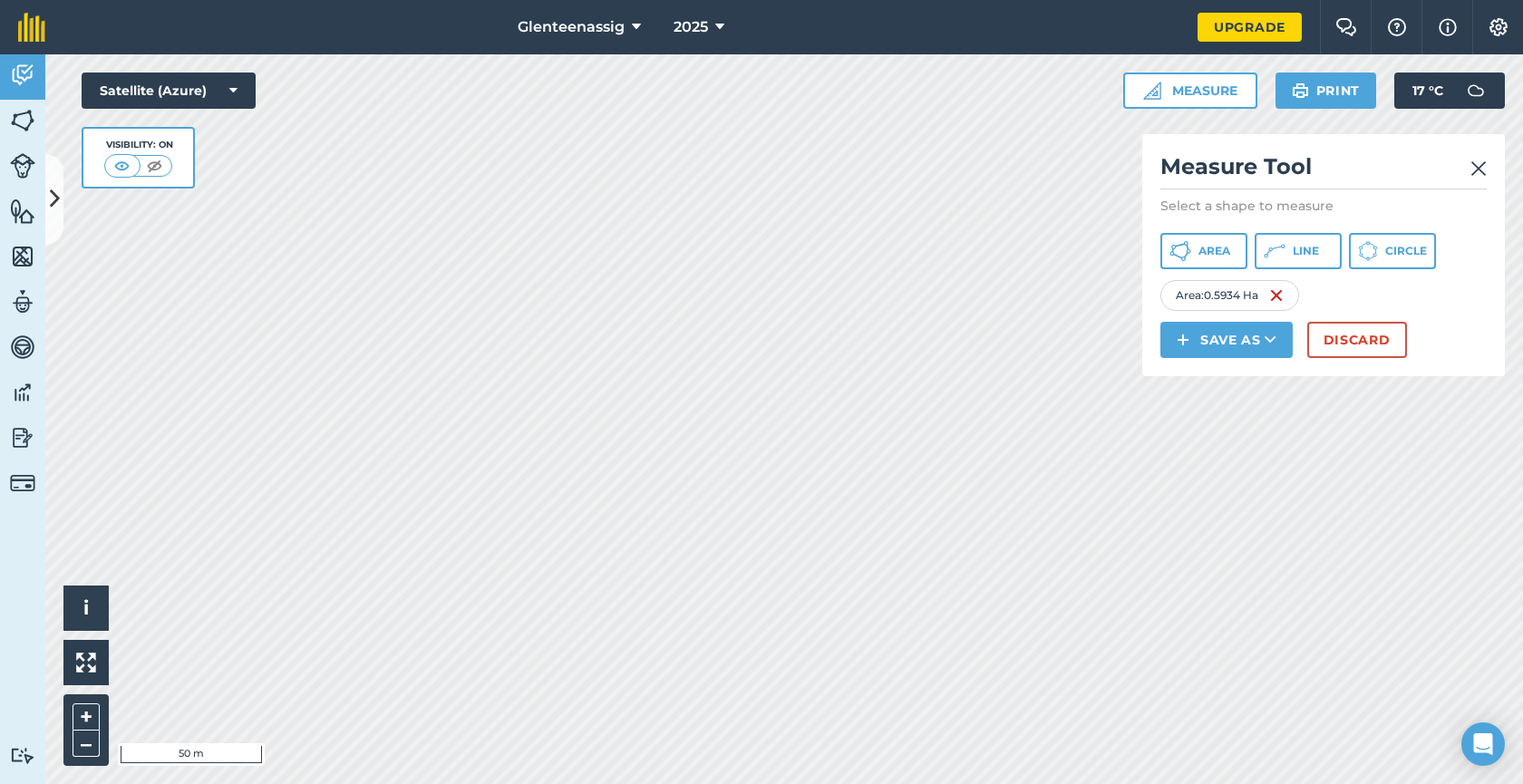 click at bounding box center [1479, 169] 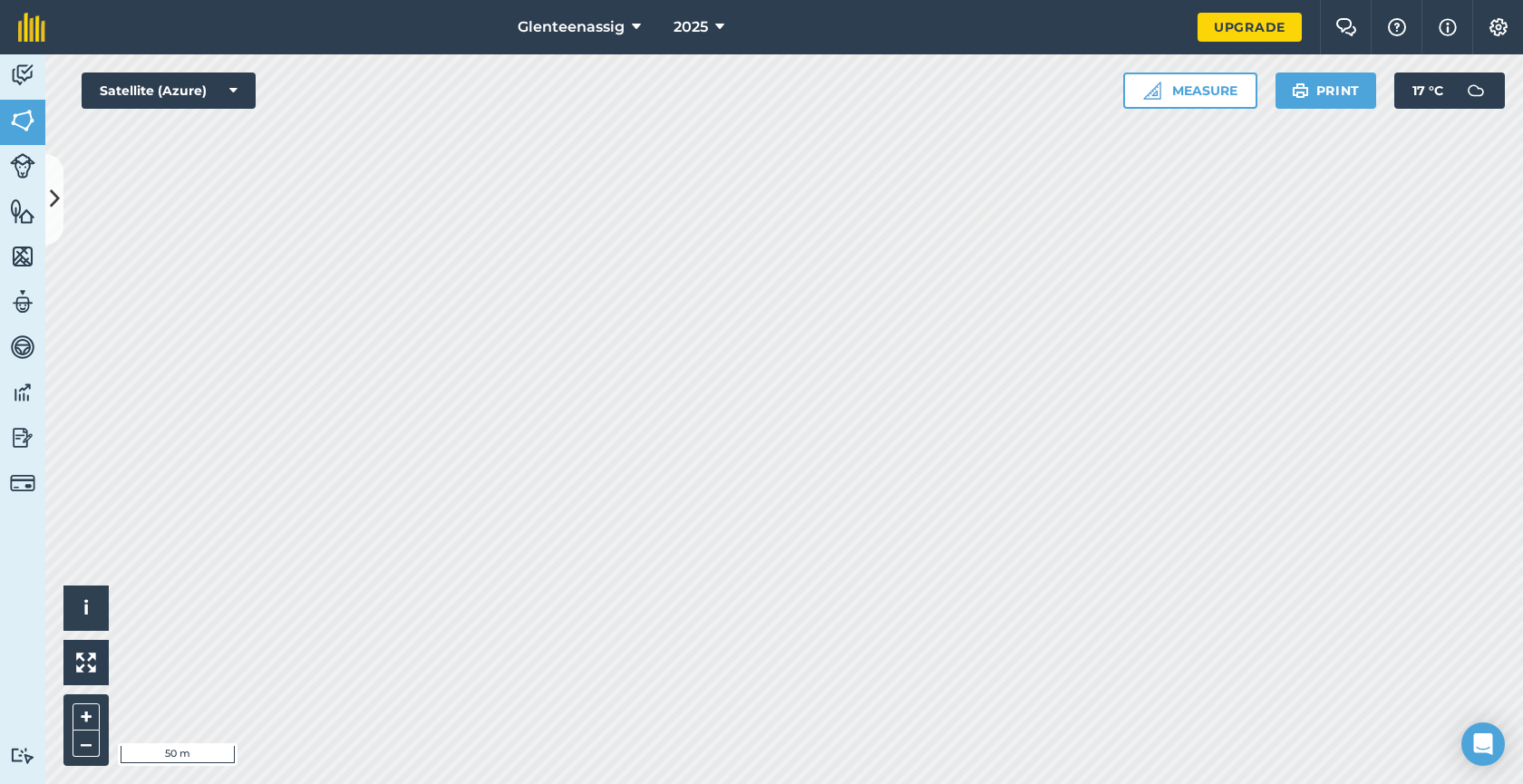 click on "Measure" at bounding box center [1190, 91] 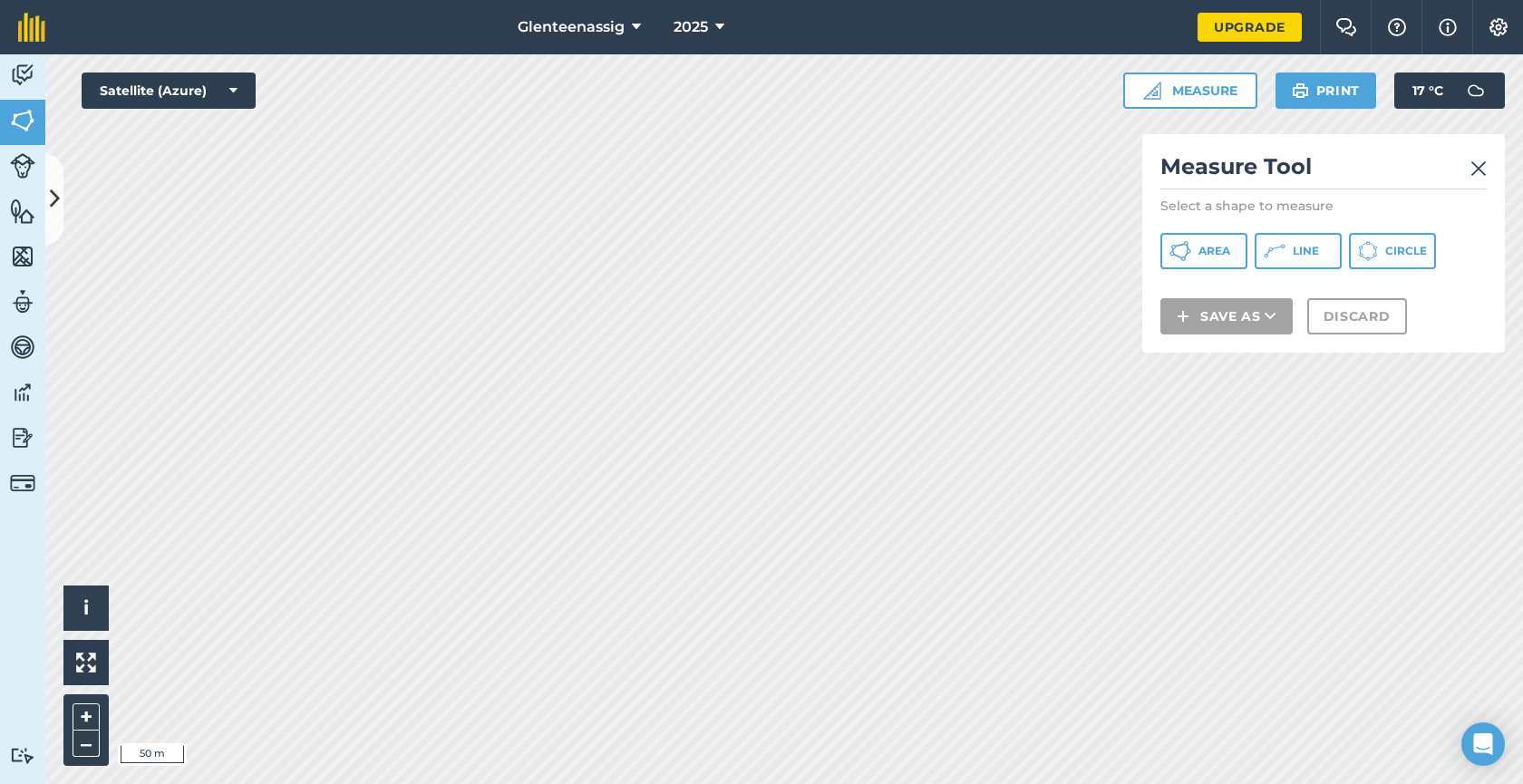 click 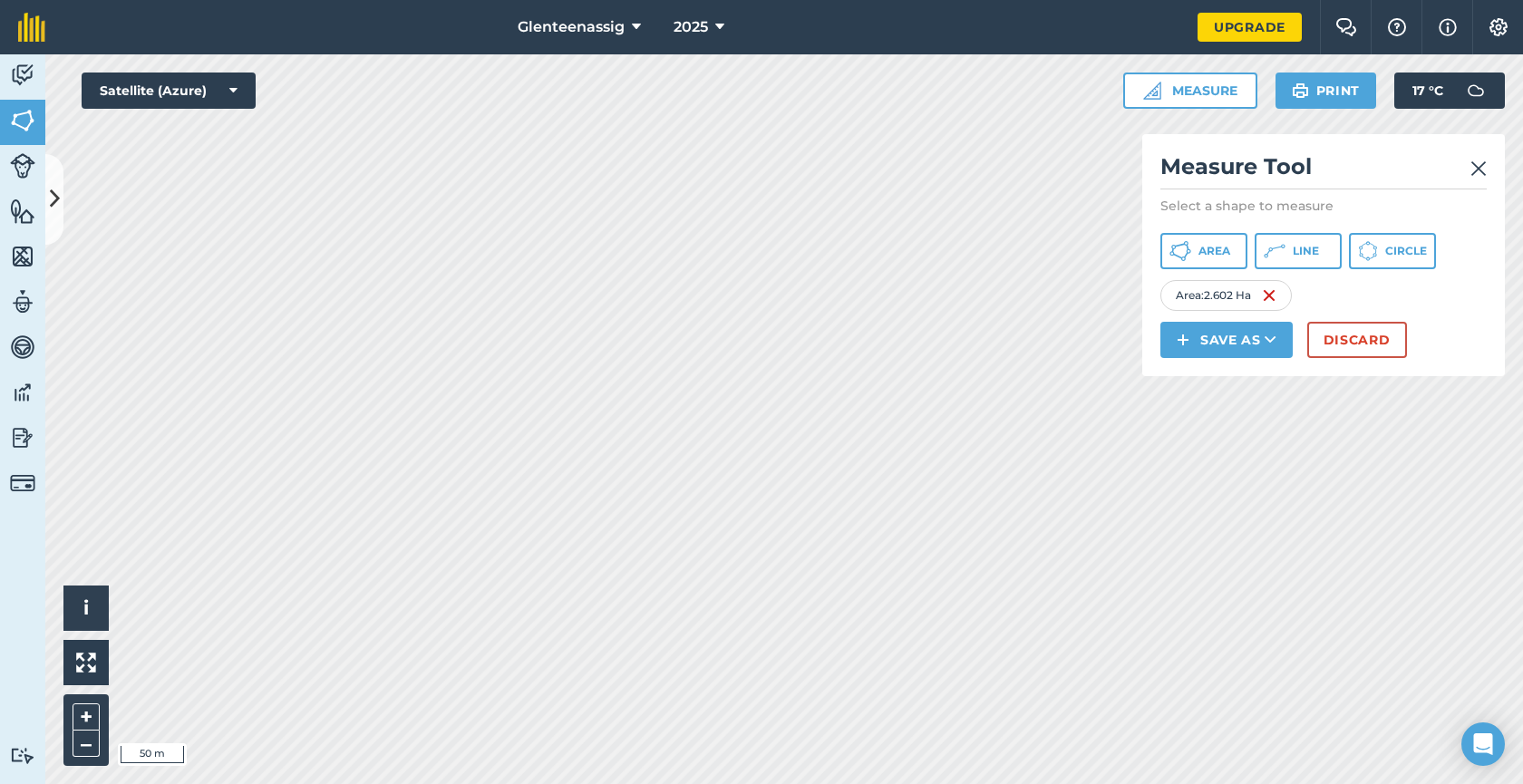 click at bounding box center (1479, 169) 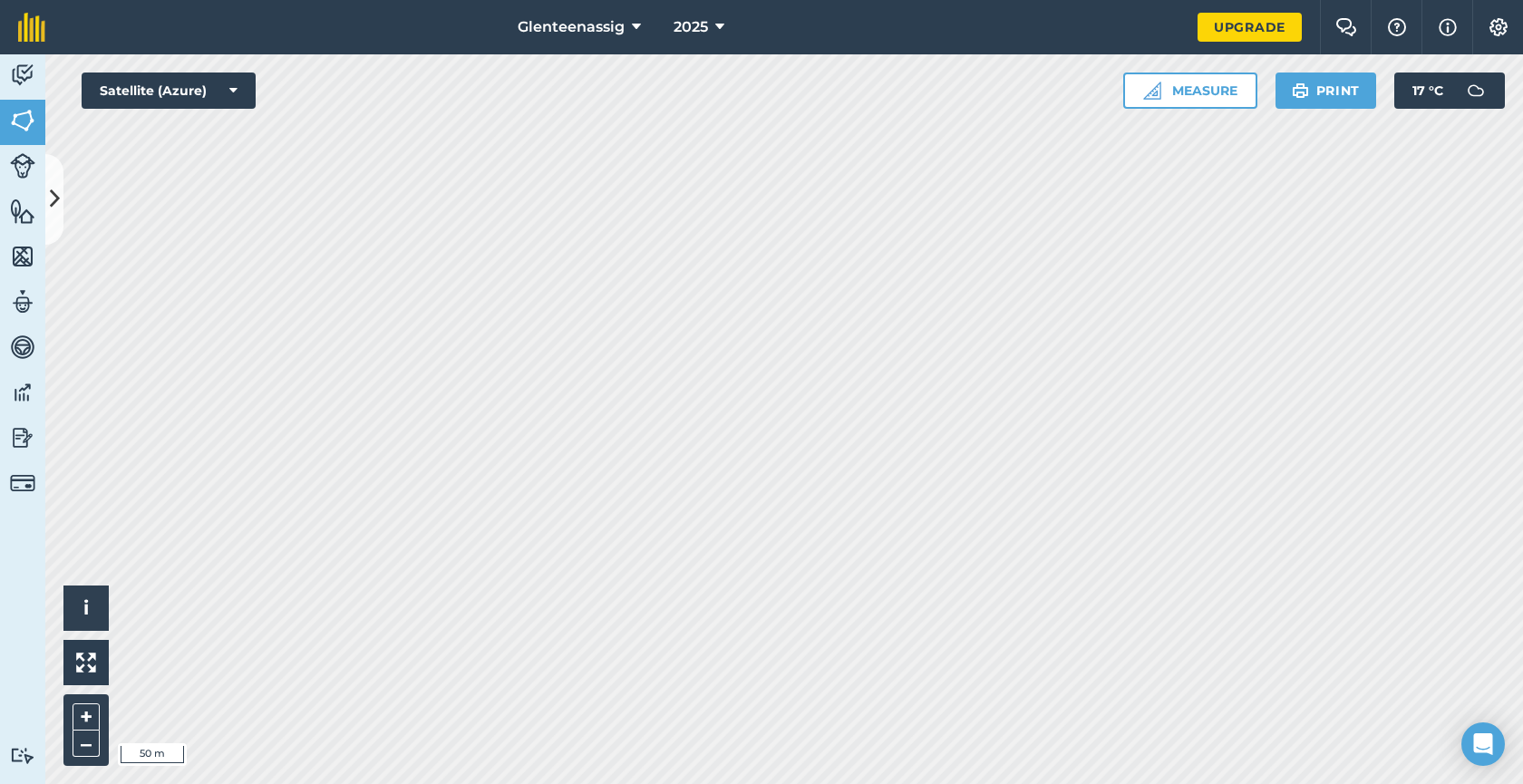 click on "Measure" at bounding box center (1190, 91) 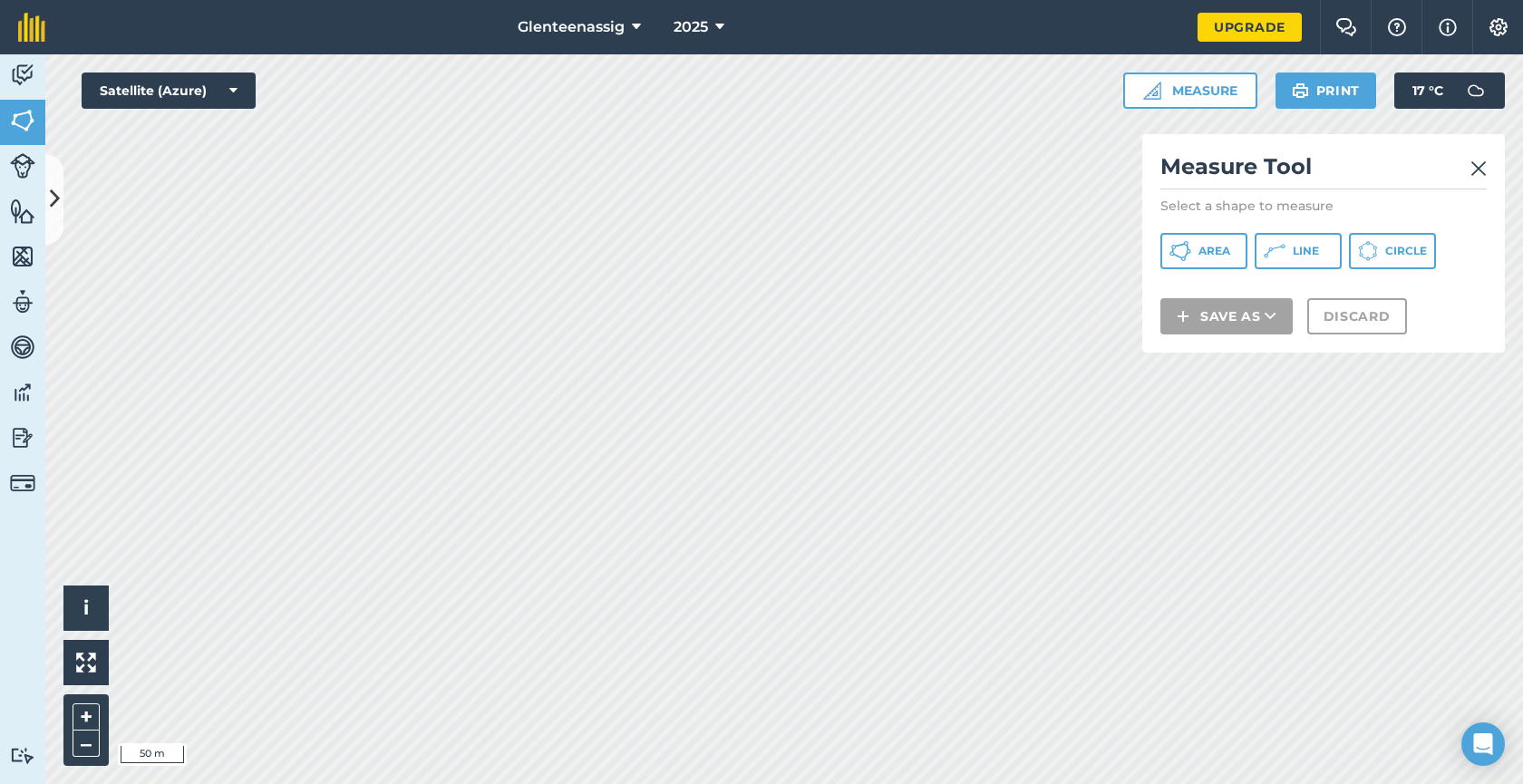 drag, startPoint x: 1207, startPoint y: 254, endPoint x: 1157, endPoint y: 272, distance: 53.1413 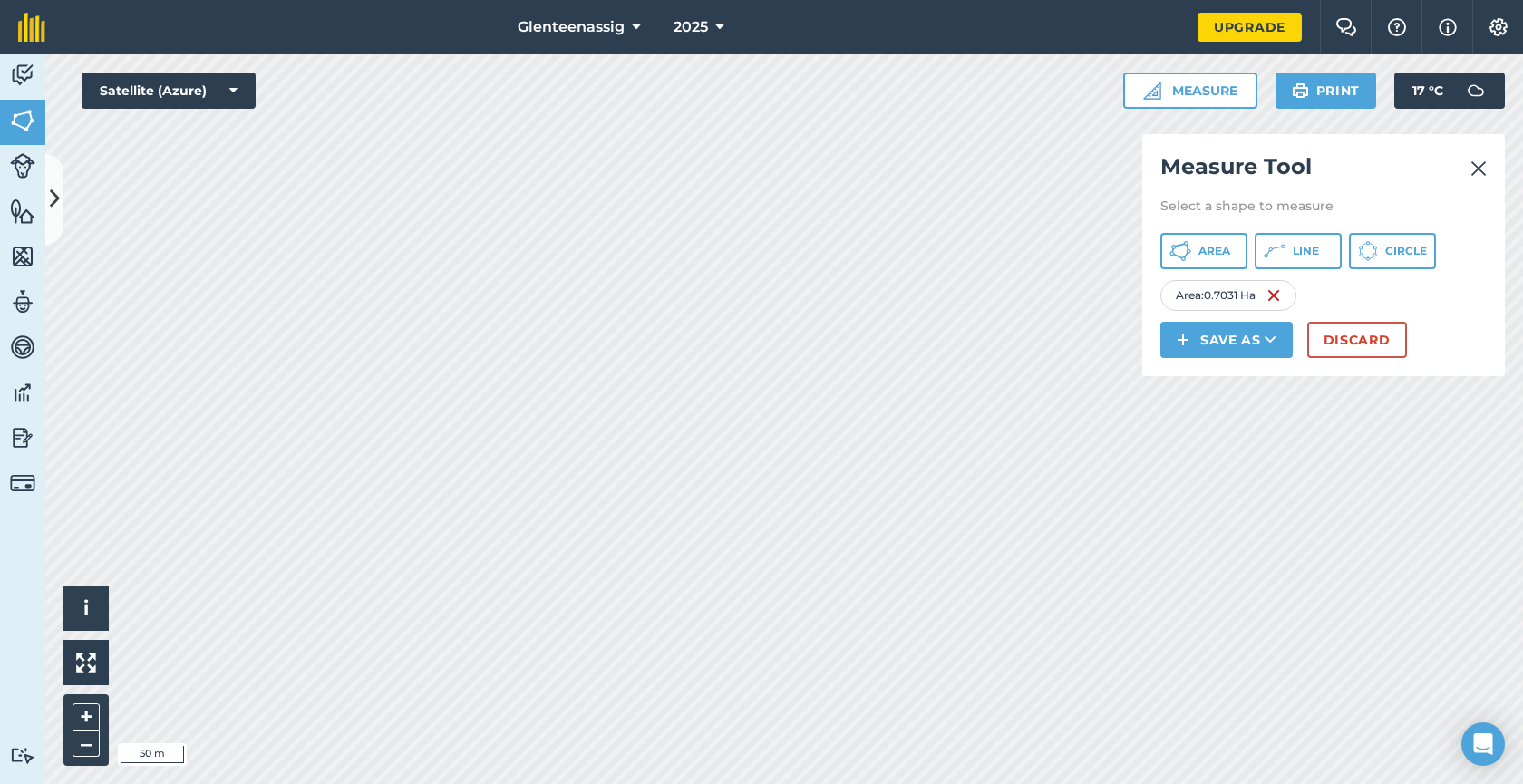 click at bounding box center [1274, 295] 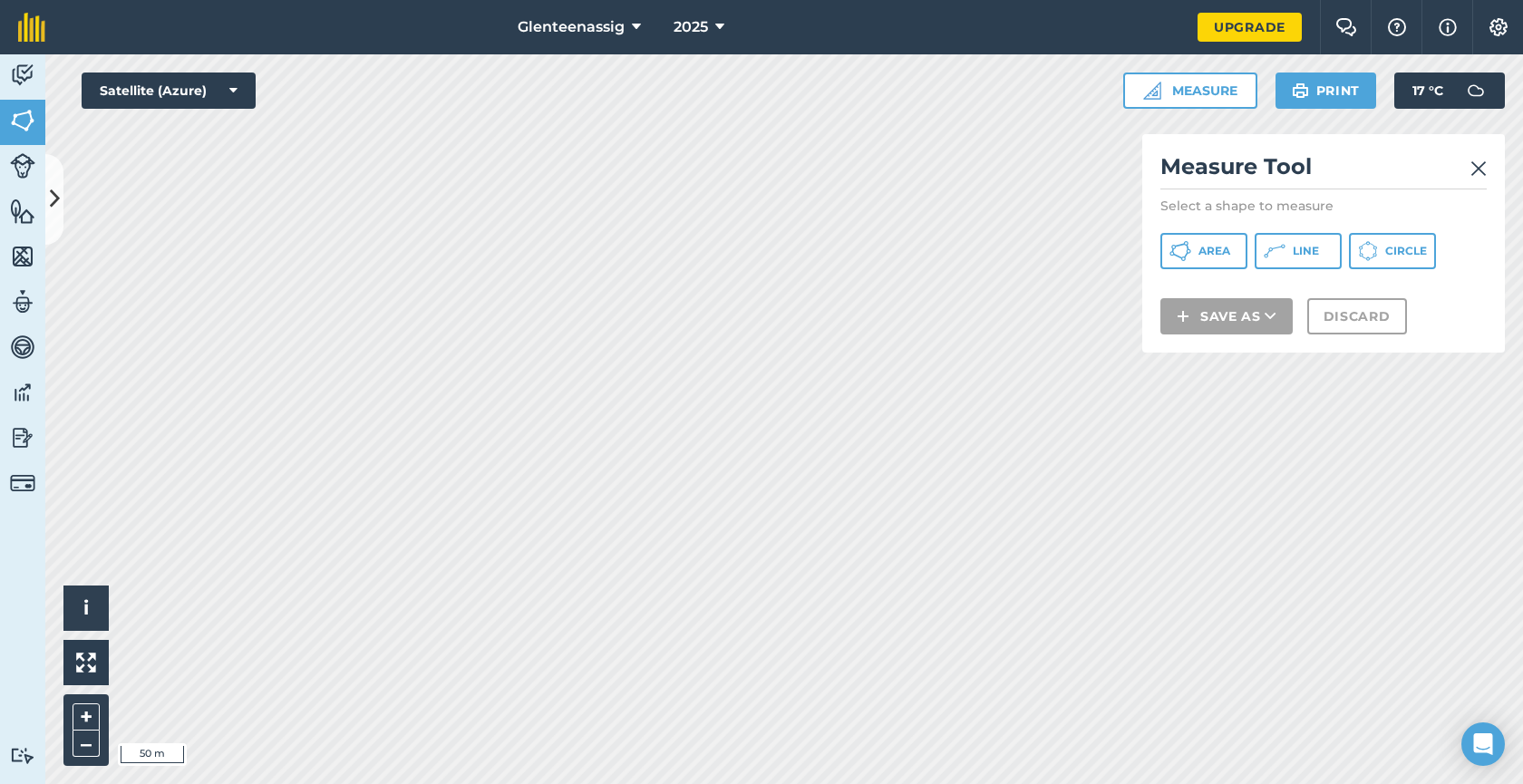 click on "Area" at bounding box center [1214, 251] 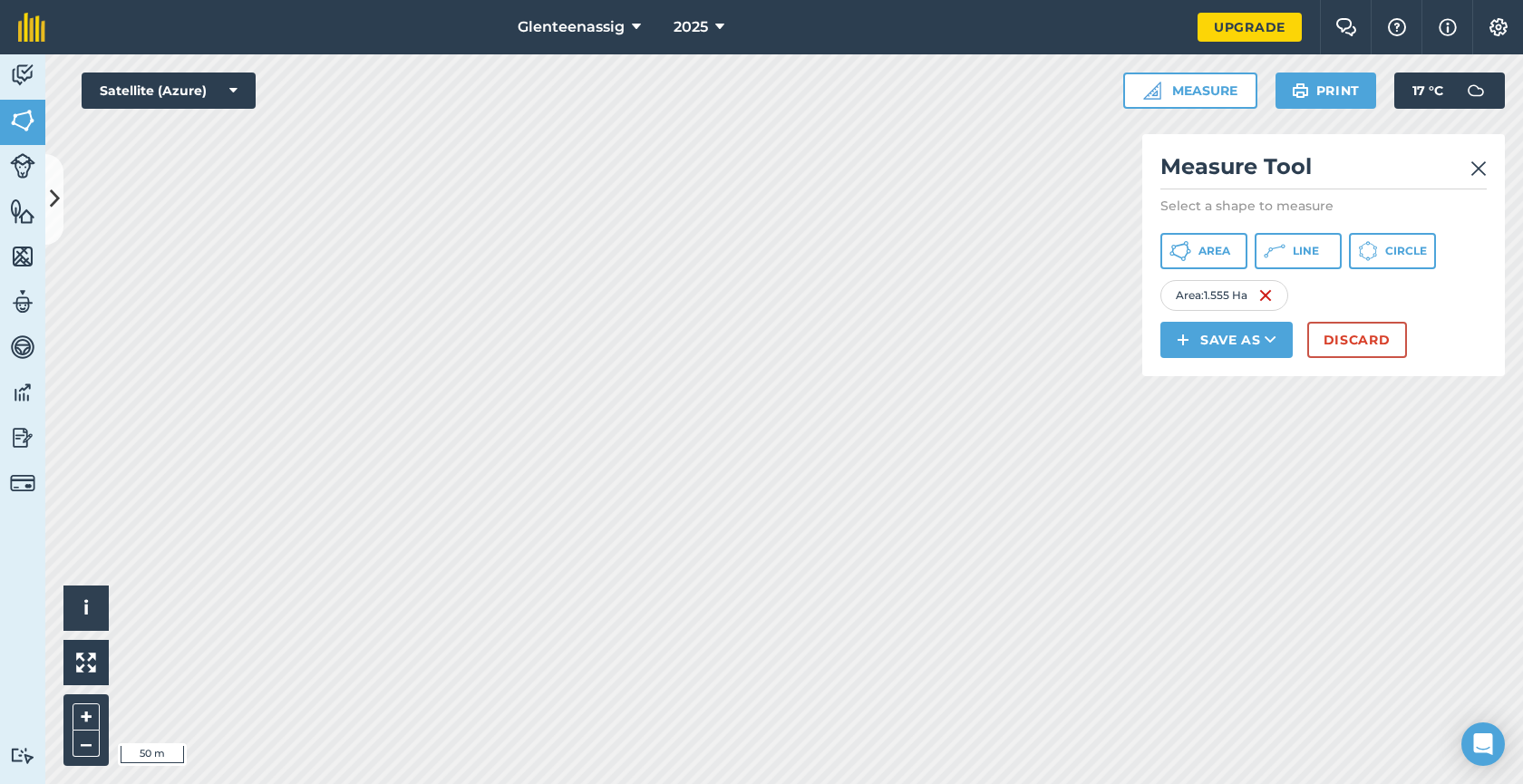 click at bounding box center [1479, 169] 